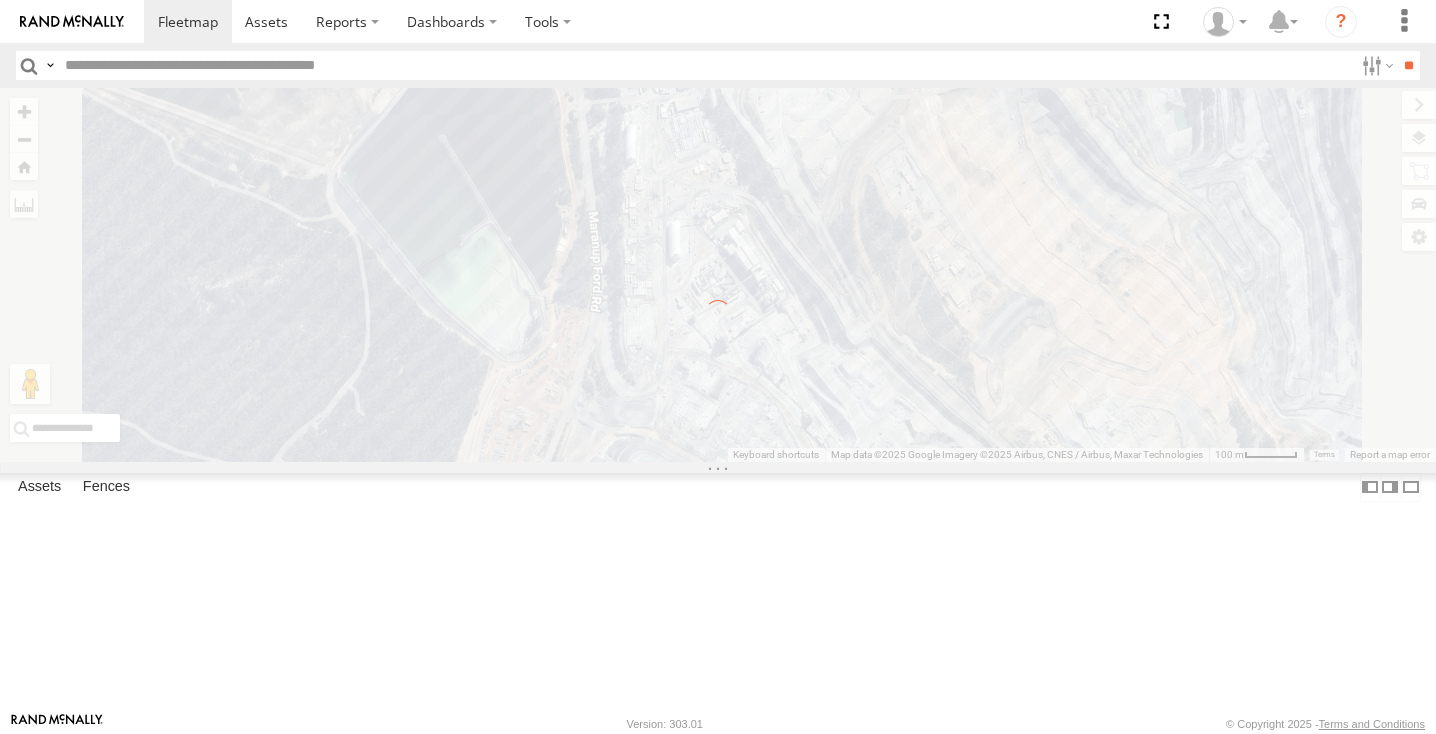 scroll, scrollTop: 0, scrollLeft: 0, axis: both 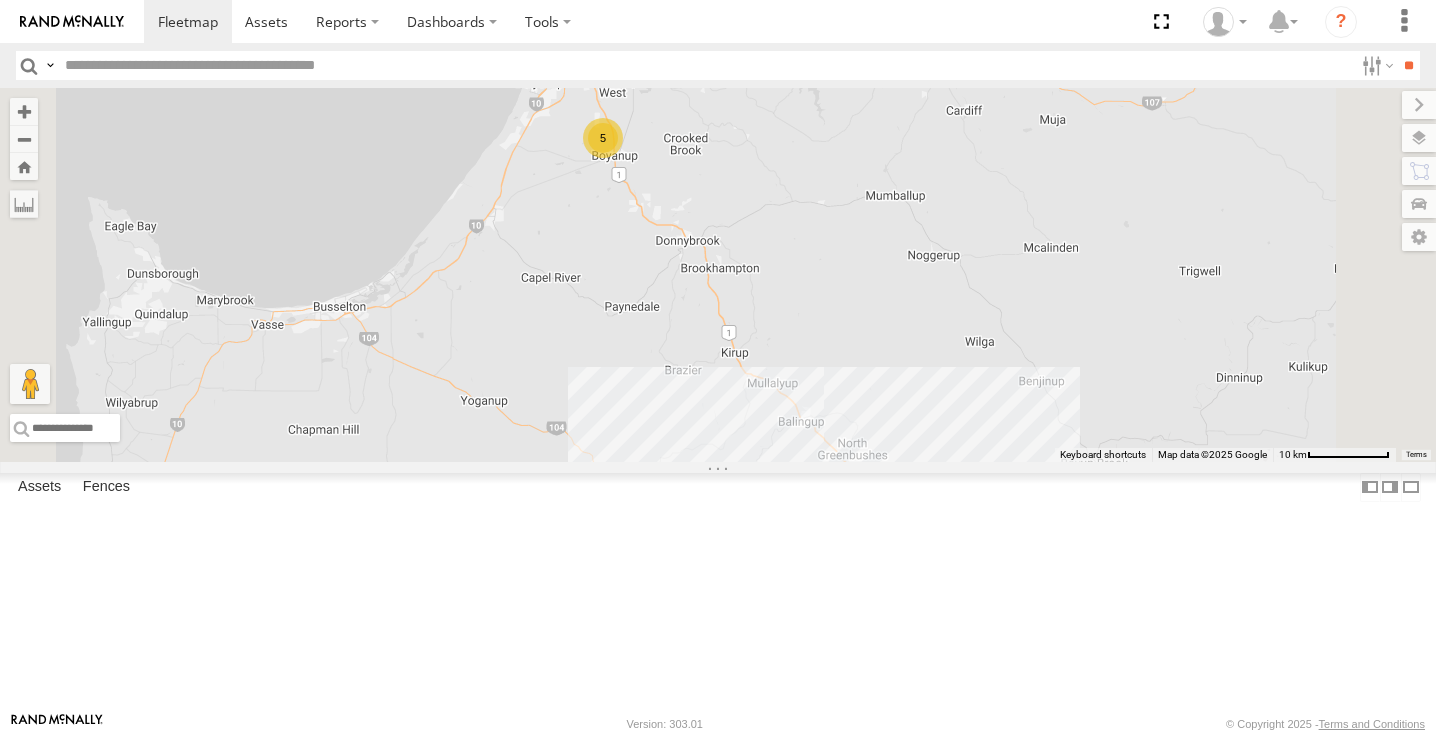 click on "13" at bounding box center [853, 489] 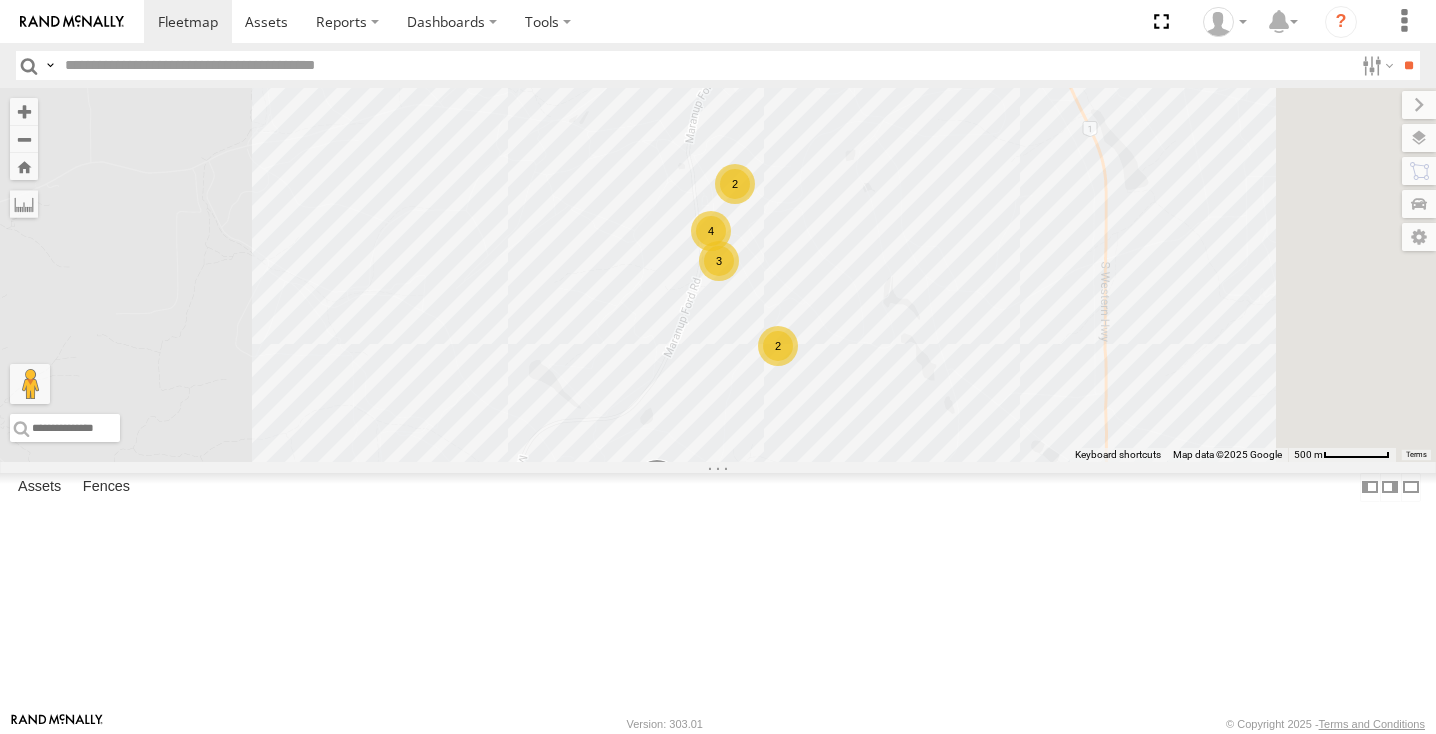click on "2" at bounding box center [735, 184] 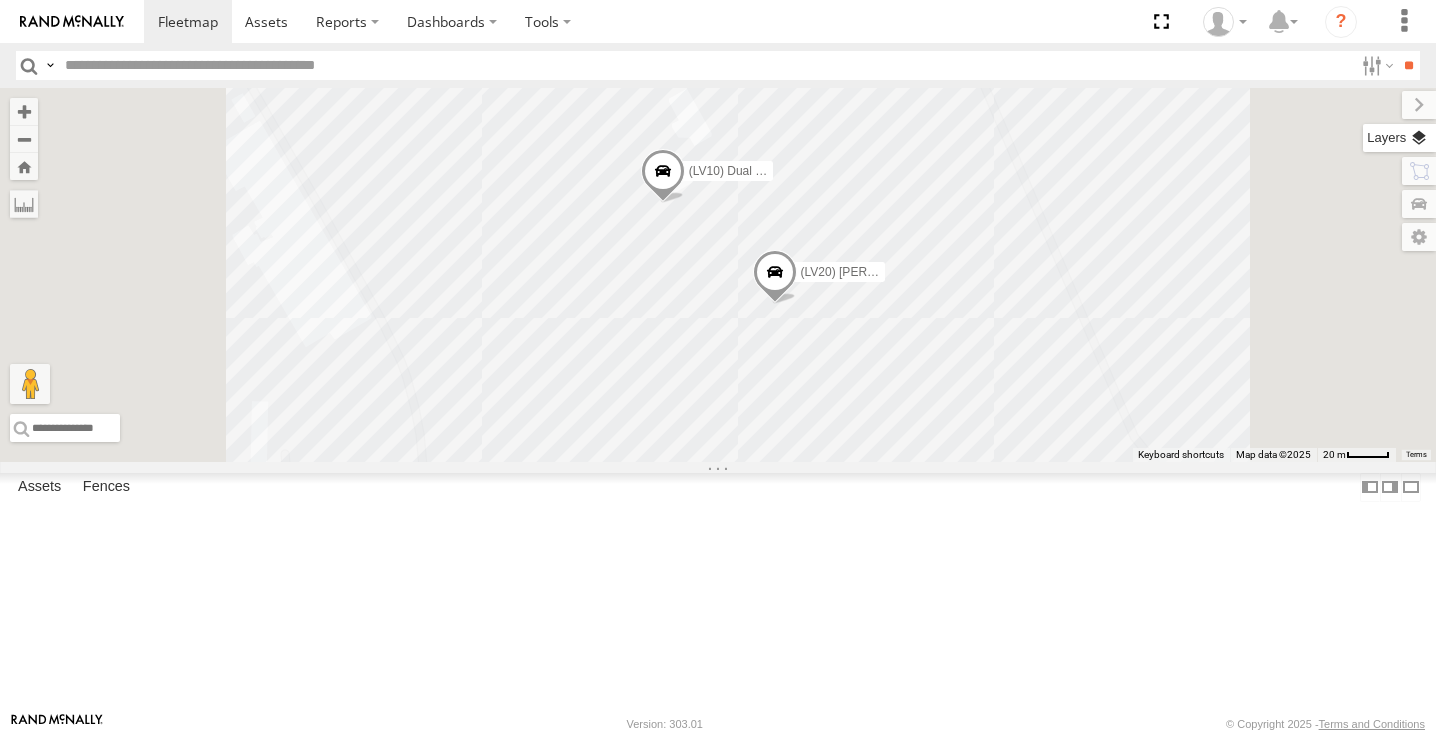 click at bounding box center [1399, 138] 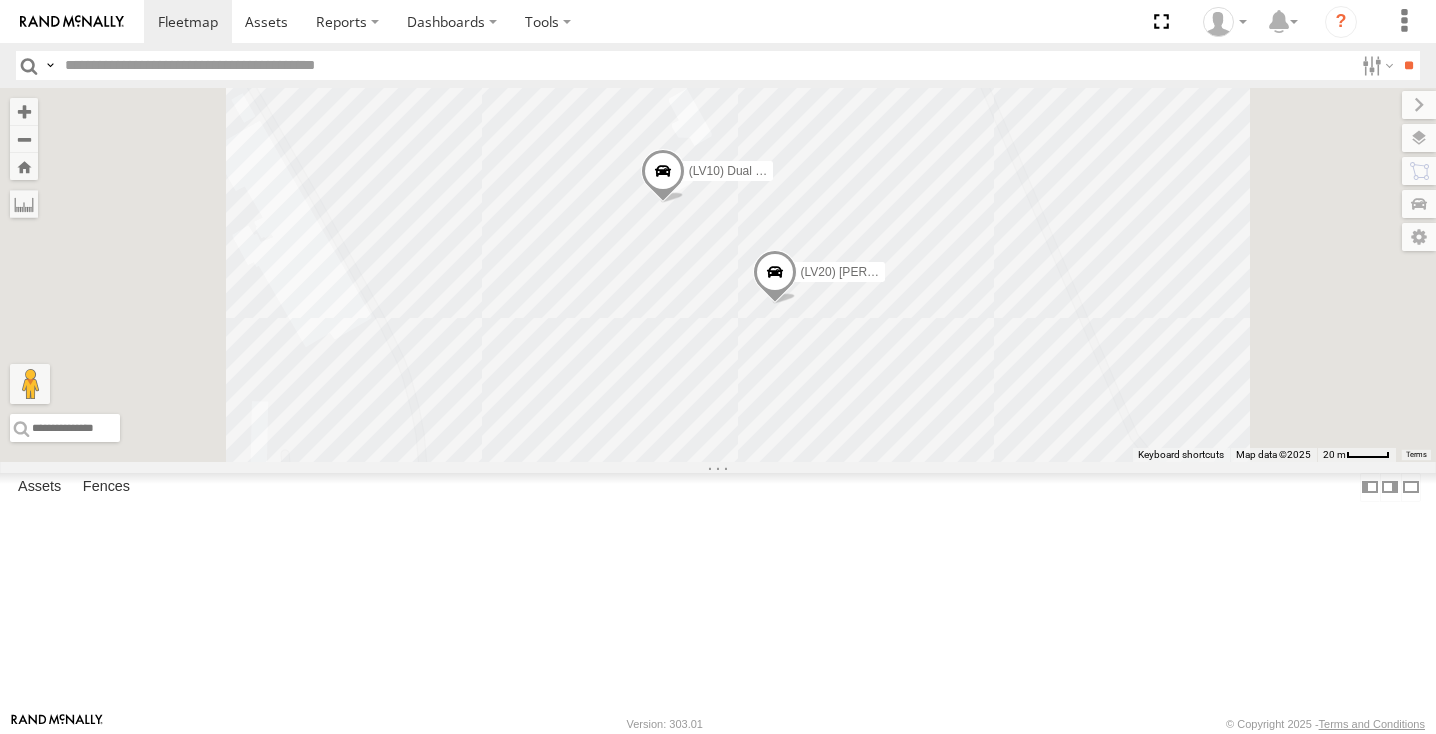 click at bounding box center (0, 0) 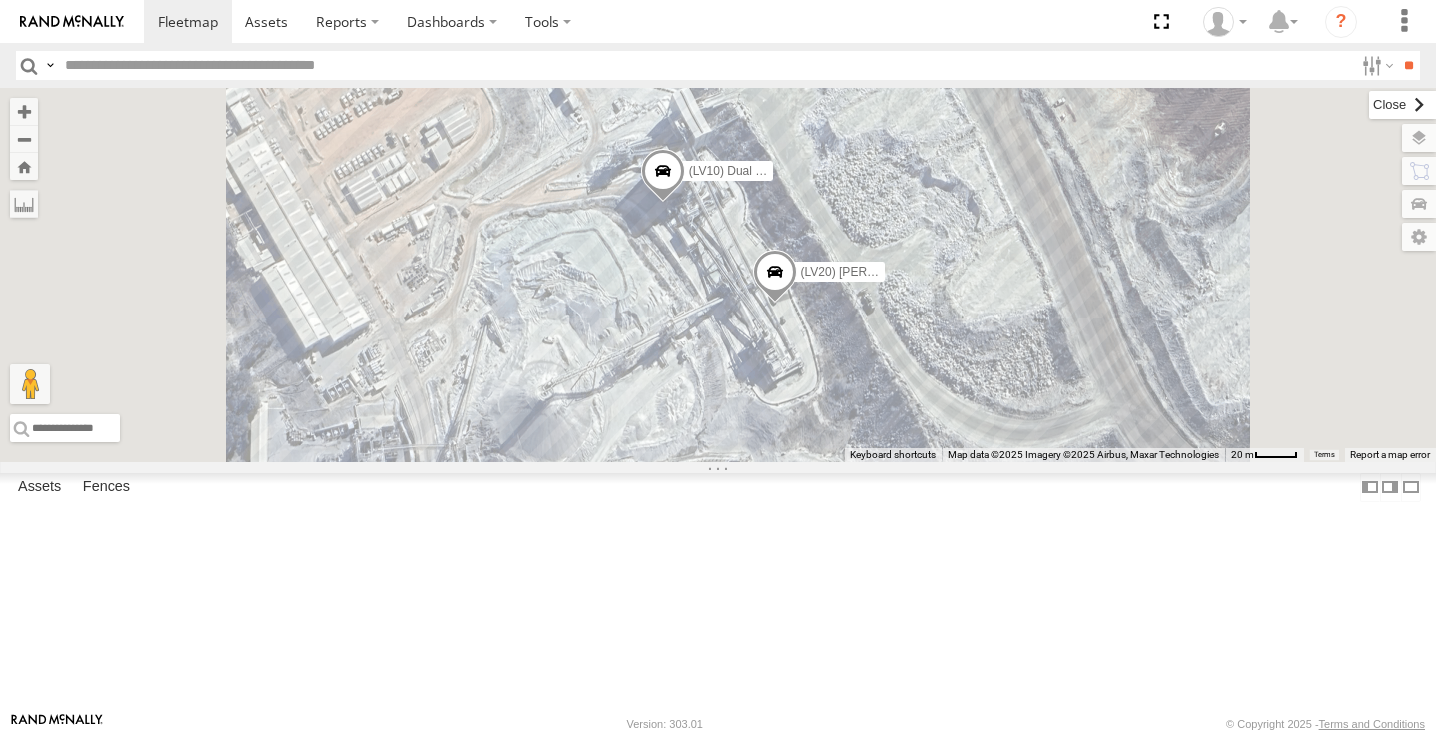 click at bounding box center [1402, 105] 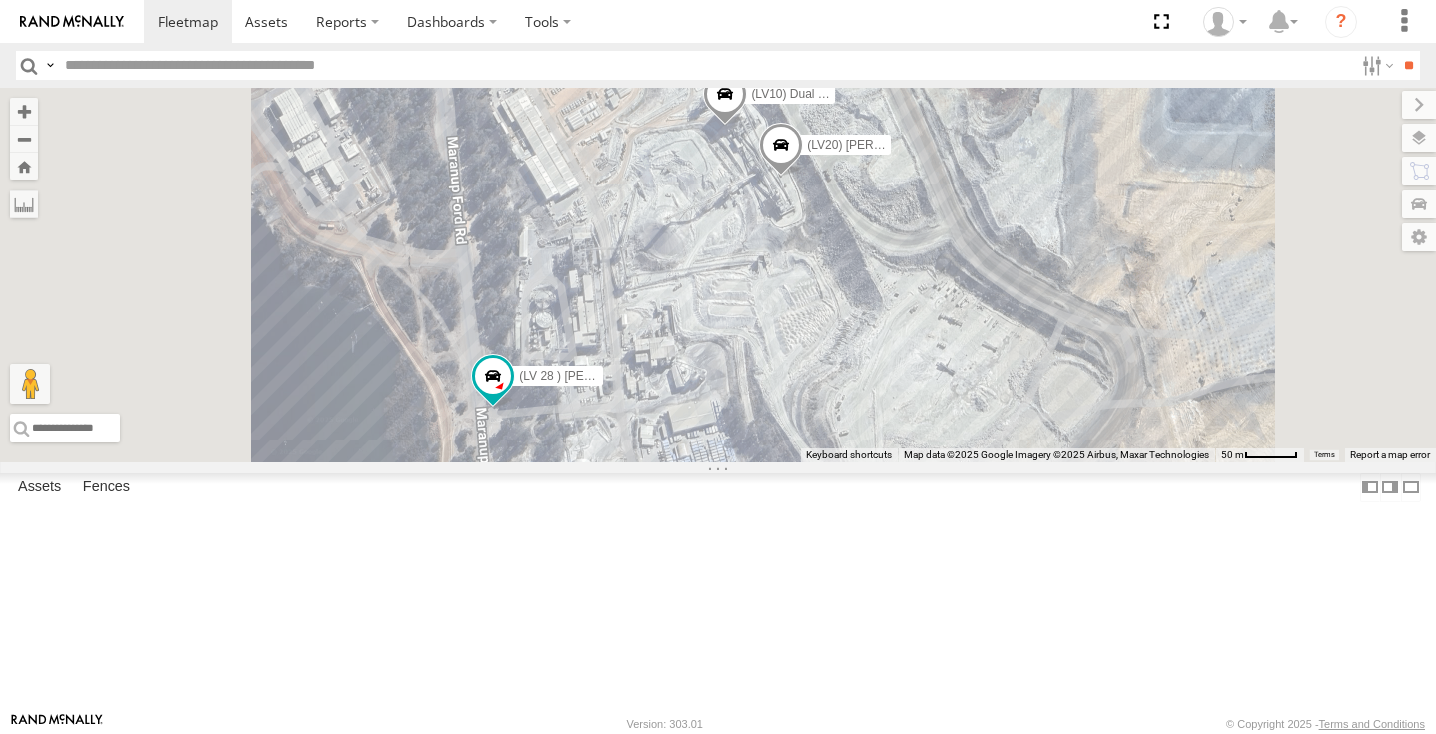 drag, startPoint x: 965, startPoint y: 581, endPoint x: 987, endPoint y: 335, distance: 246.98178 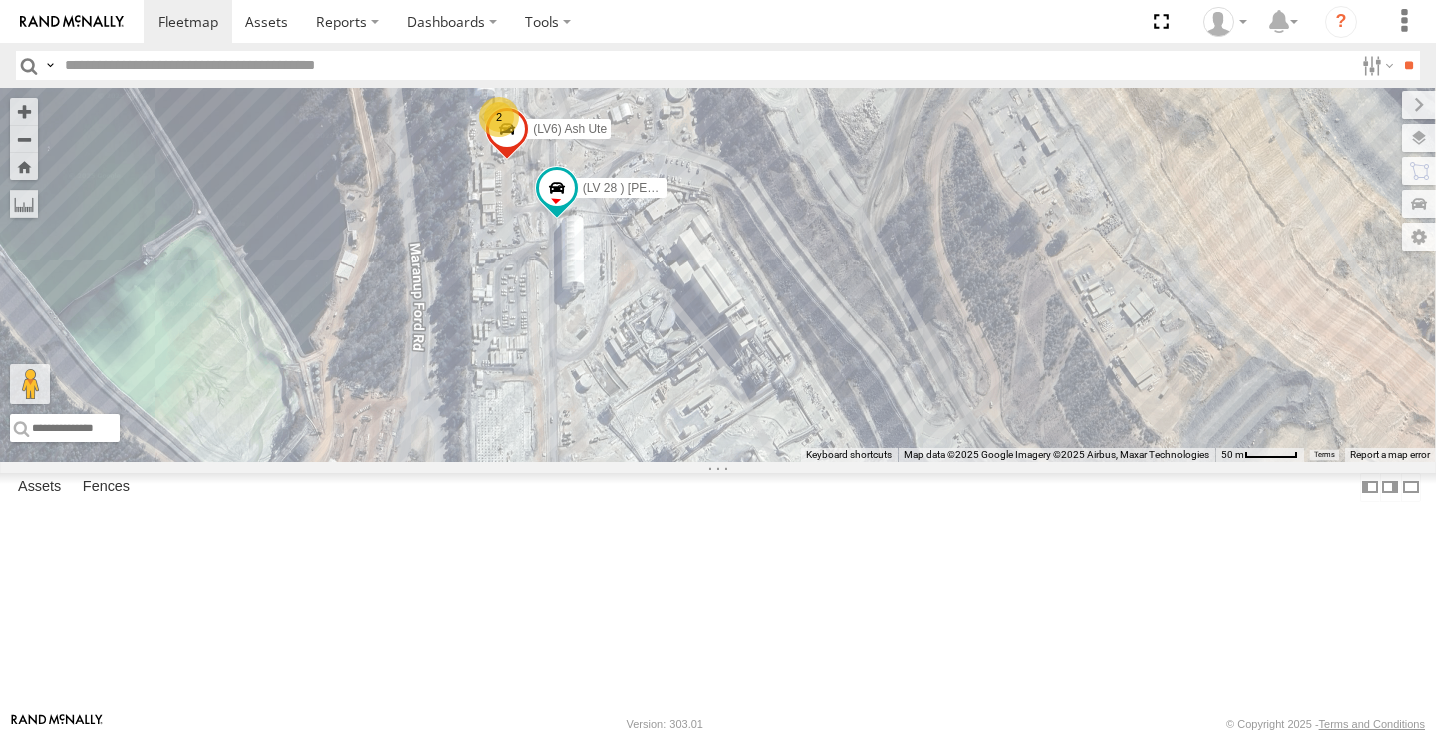 drag, startPoint x: 1112, startPoint y: 500, endPoint x: 995, endPoint y: 146, distance: 372.83374 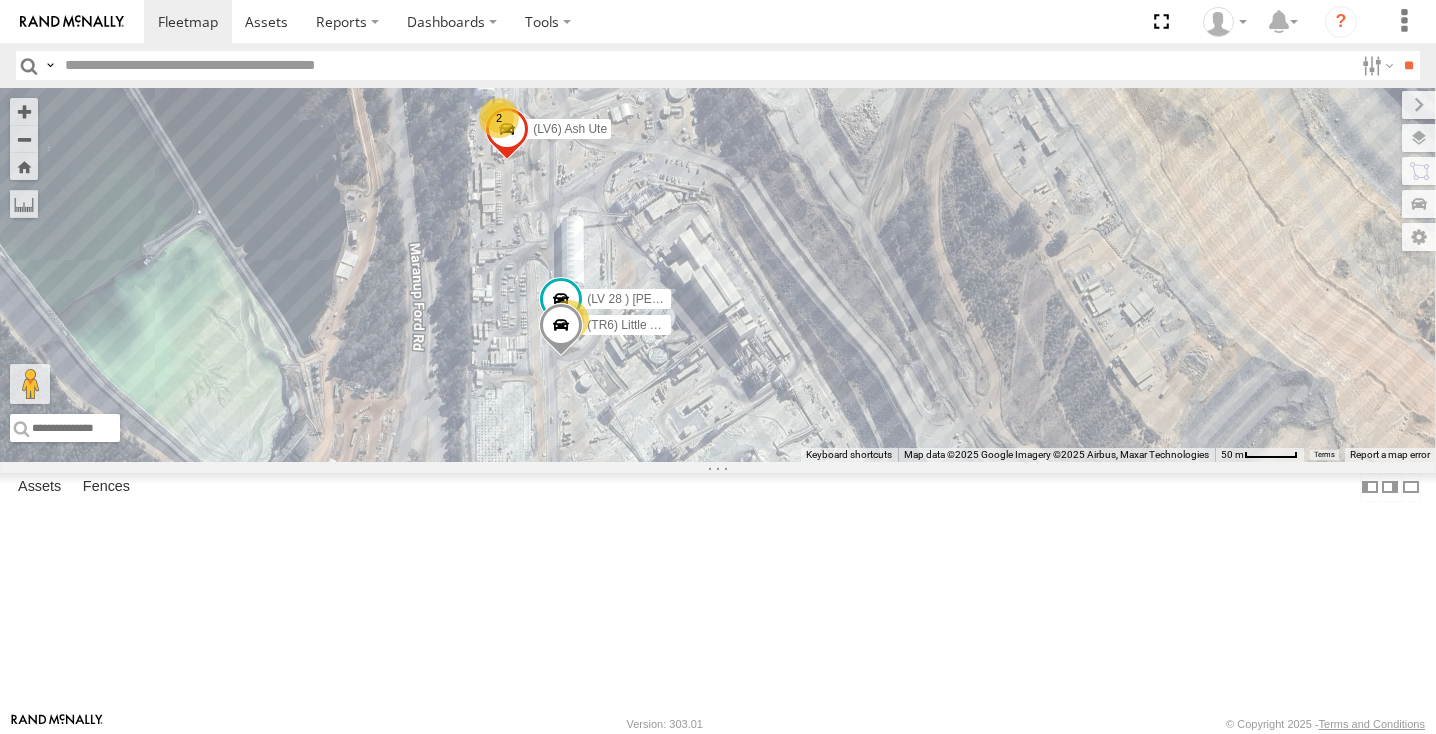 click at bounding box center [0, 0] 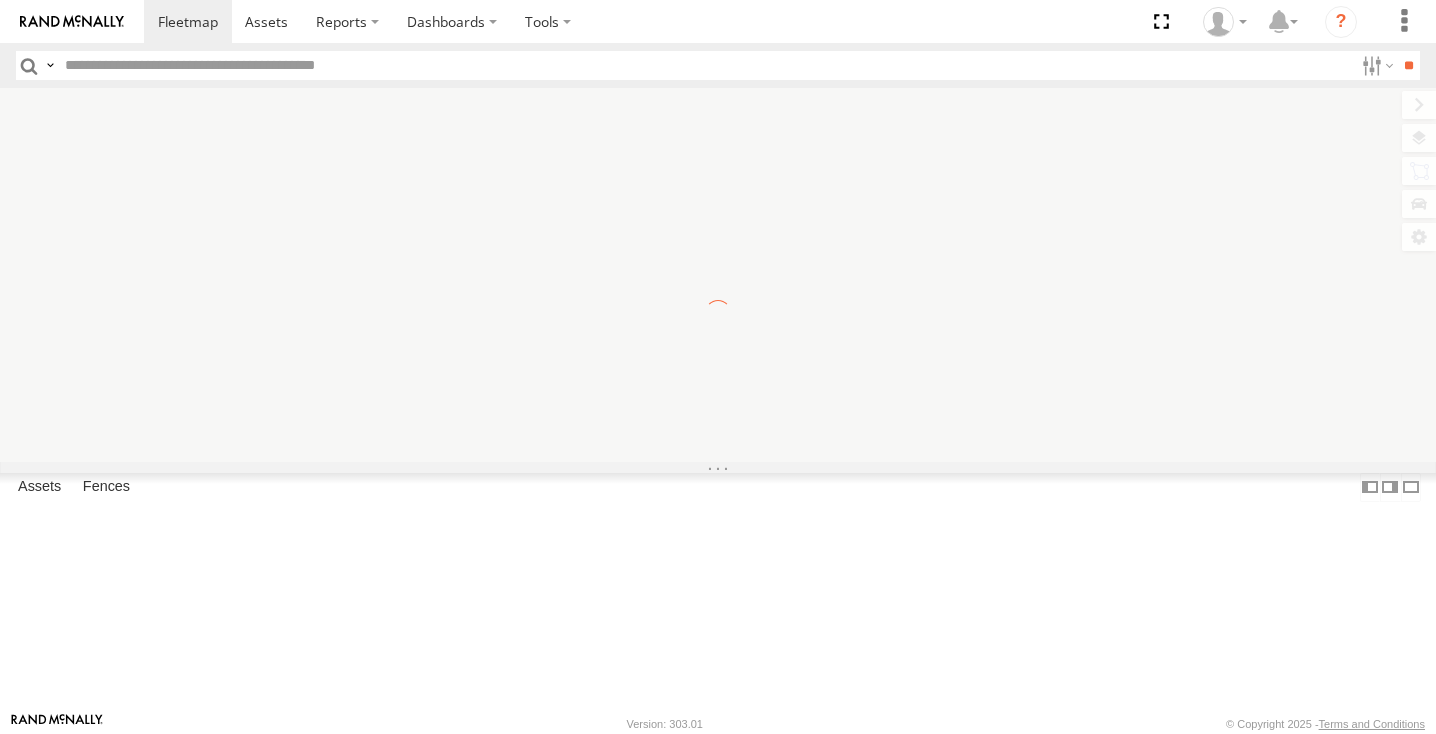 scroll, scrollTop: 0, scrollLeft: 0, axis: both 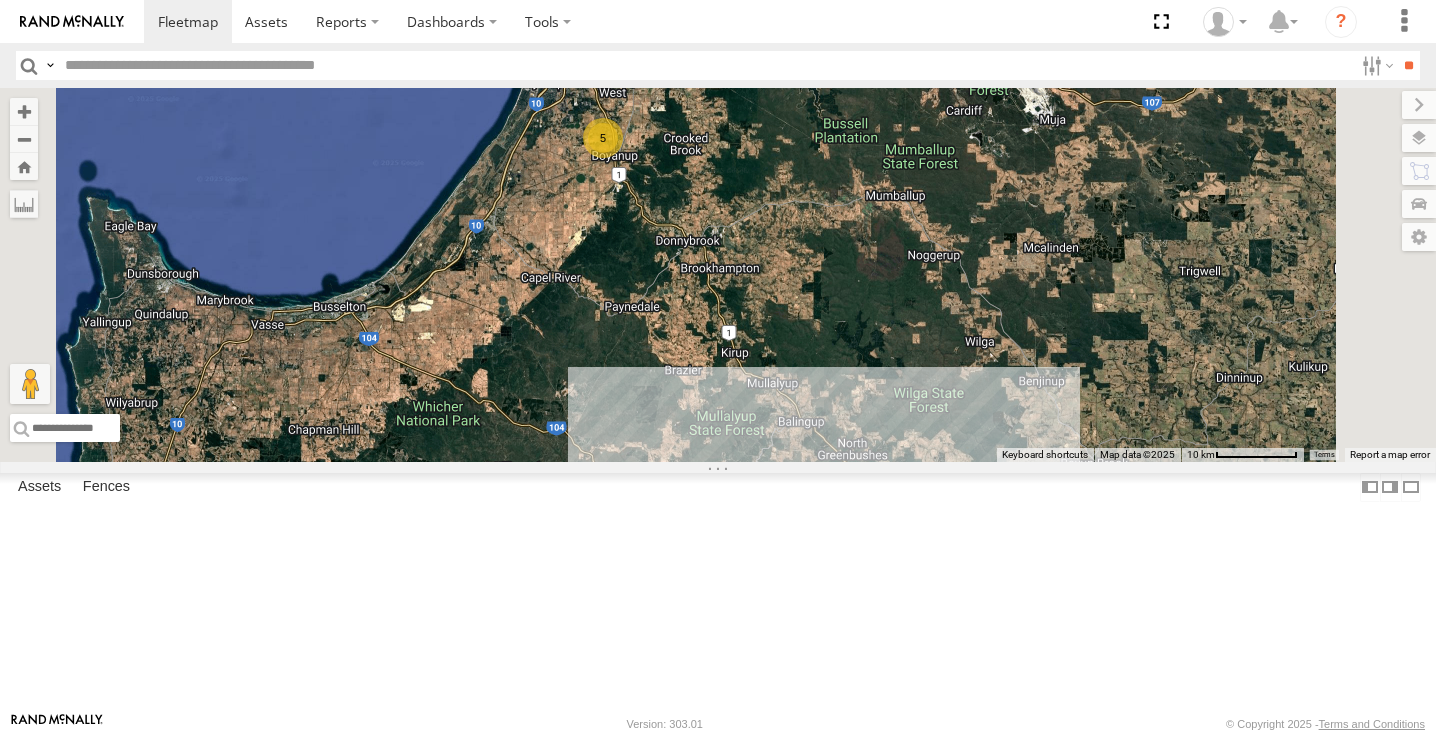 click on "13" at bounding box center (853, 489) 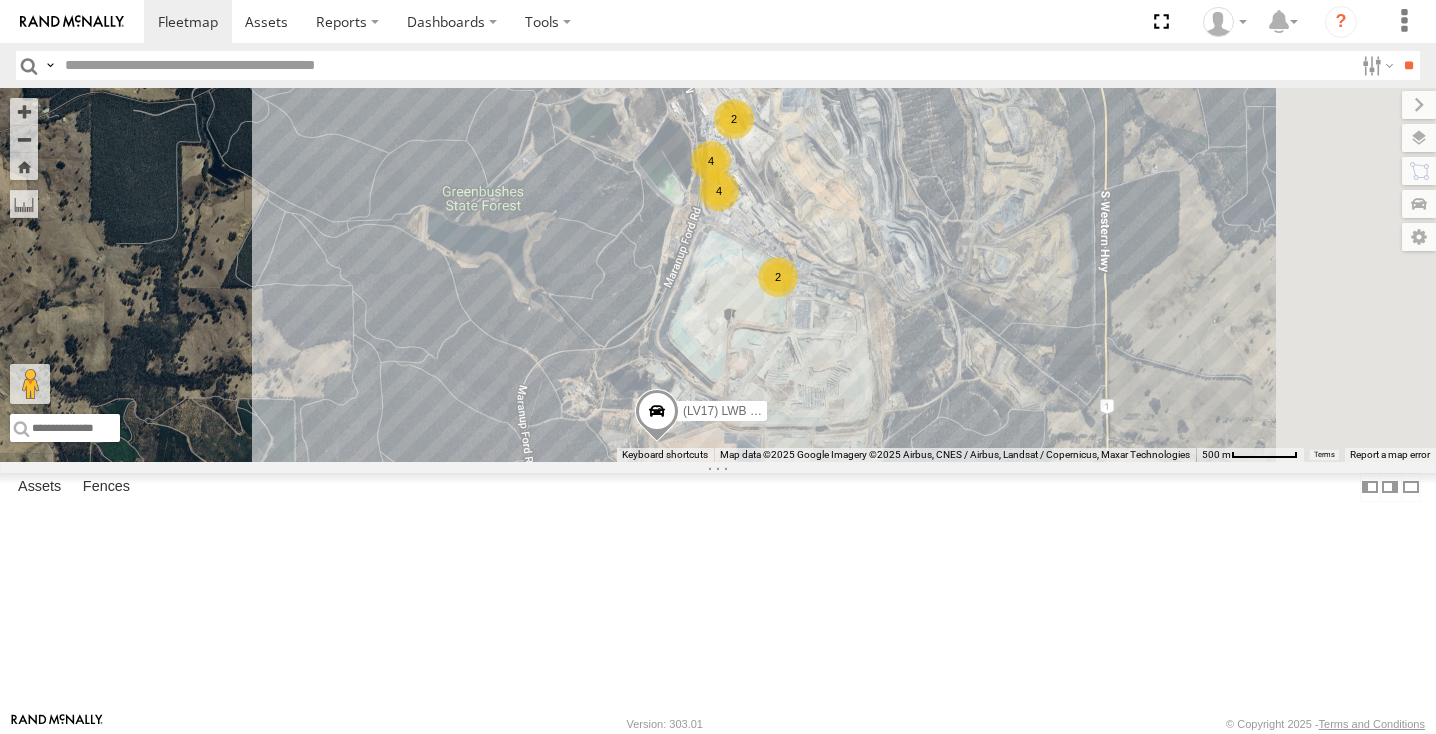 click on "4" at bounding box center [711, 161] 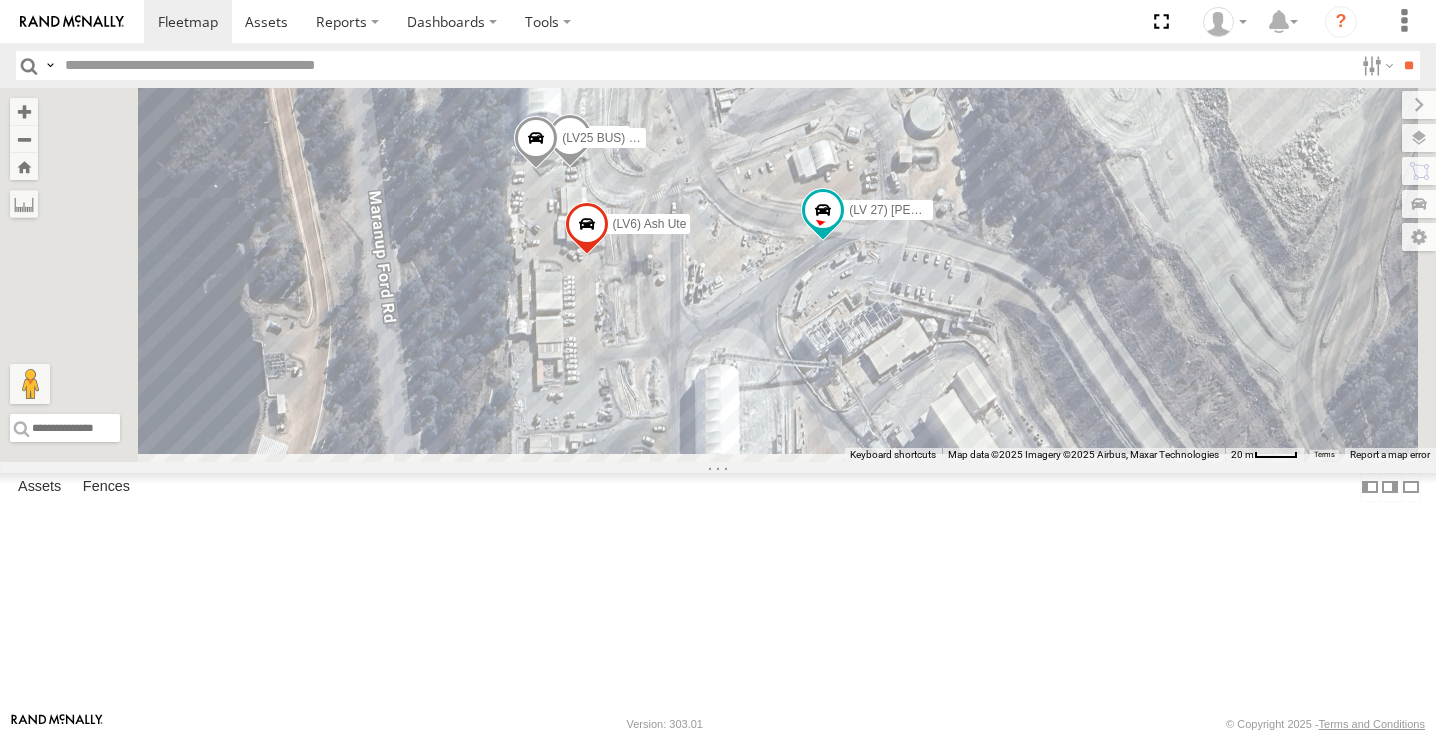 drag, startPoint x: 938, startPoint y: 583, endPoint x: 885, endPoint y: 292, distance: 295.78708 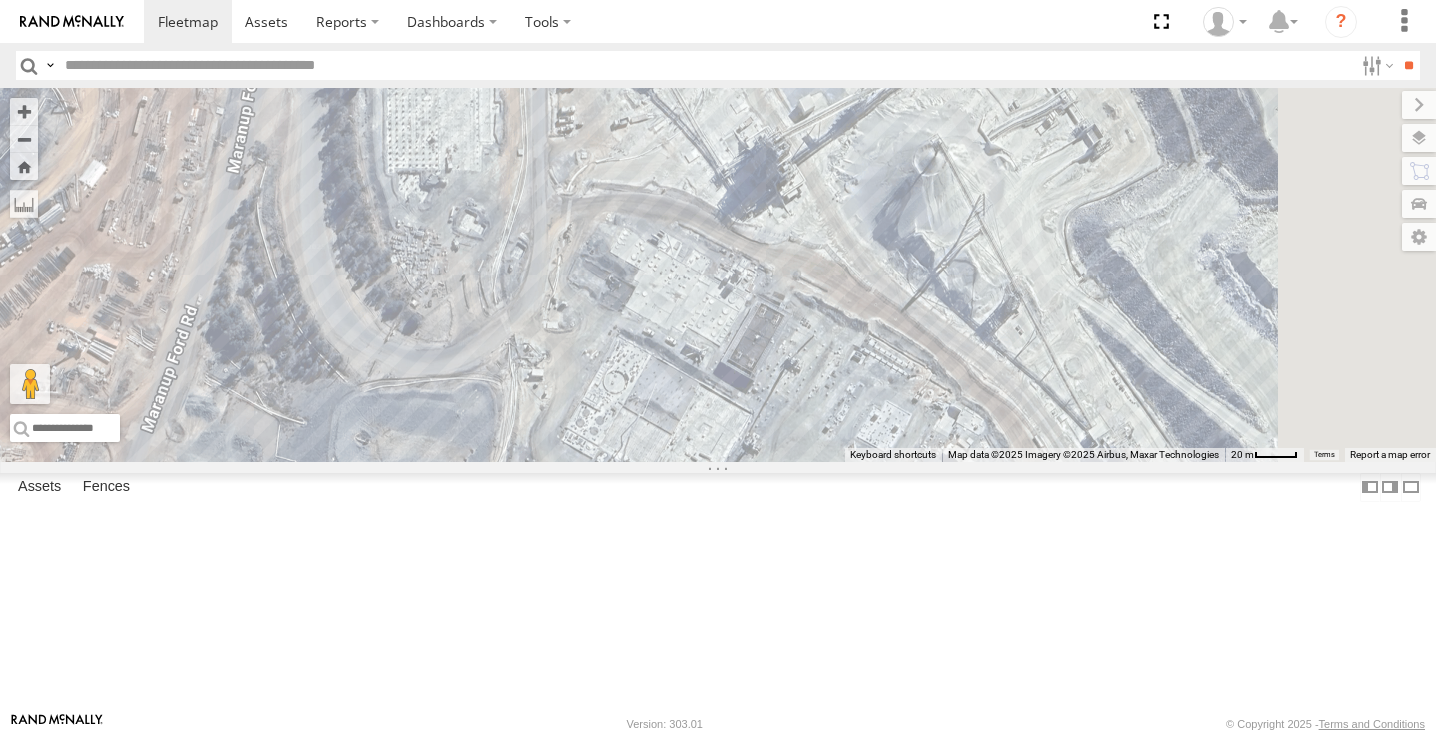 drag, startPoint x: 840, startPoint y: 289, endPoint x: 858, endPoint y: 411, distance: 123.32072 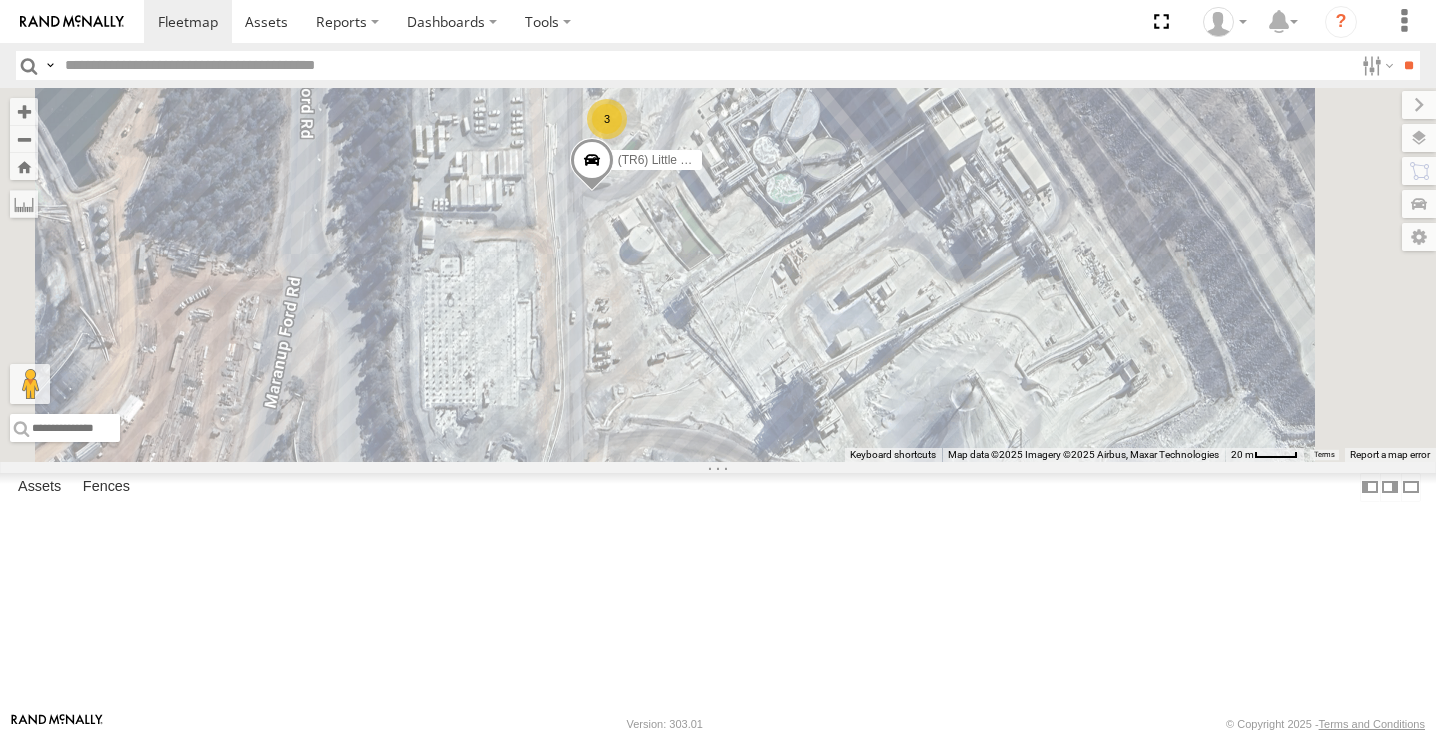 click at bounding box center (0, 0) 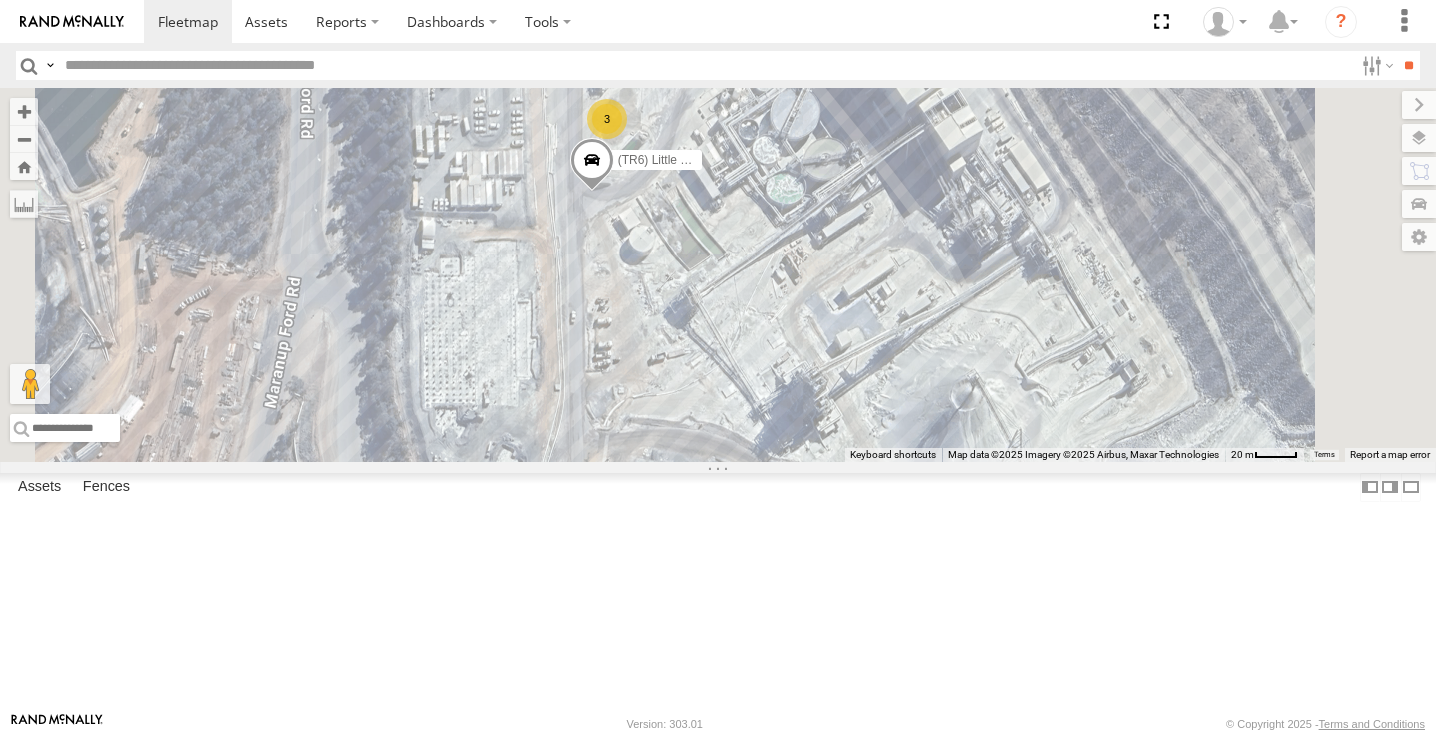 click at bounding box center [0, 0] 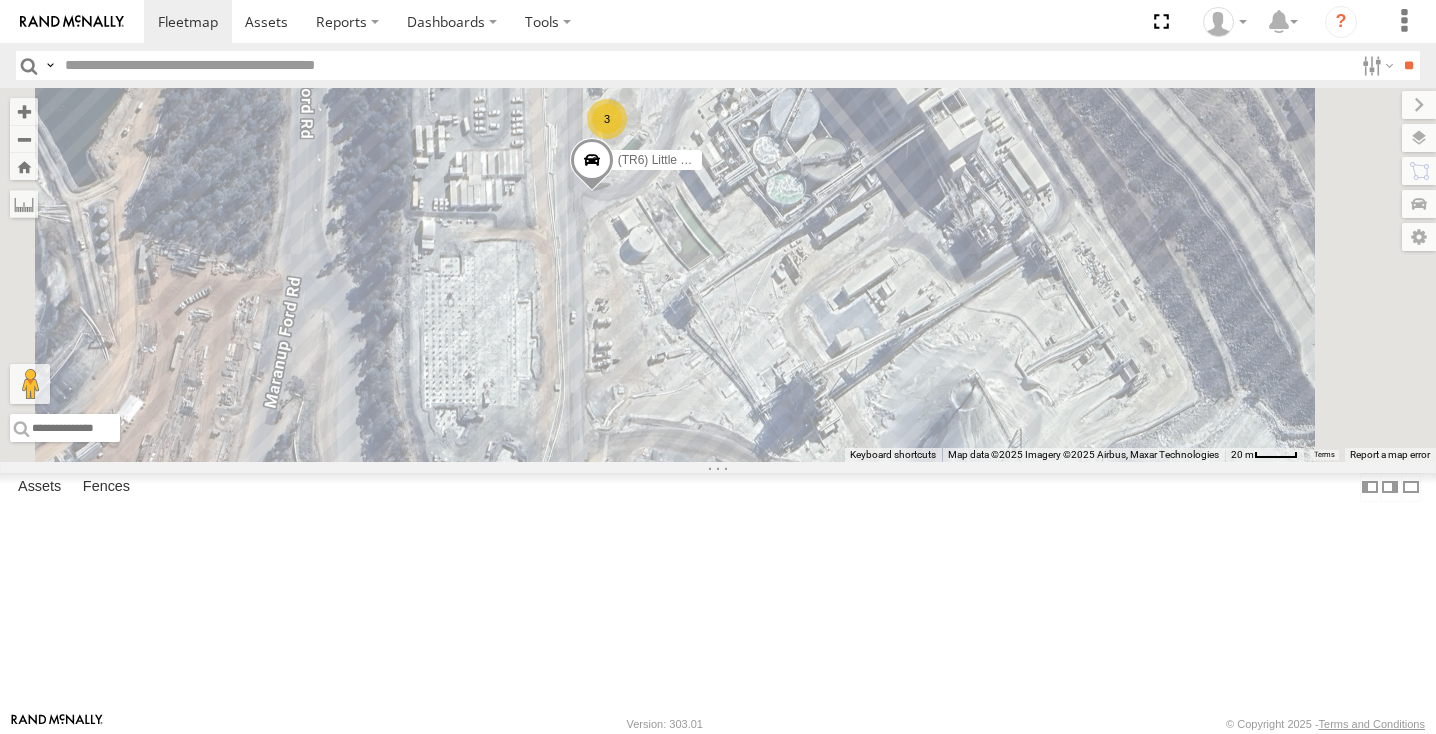 click at bounding box center [0, 0] 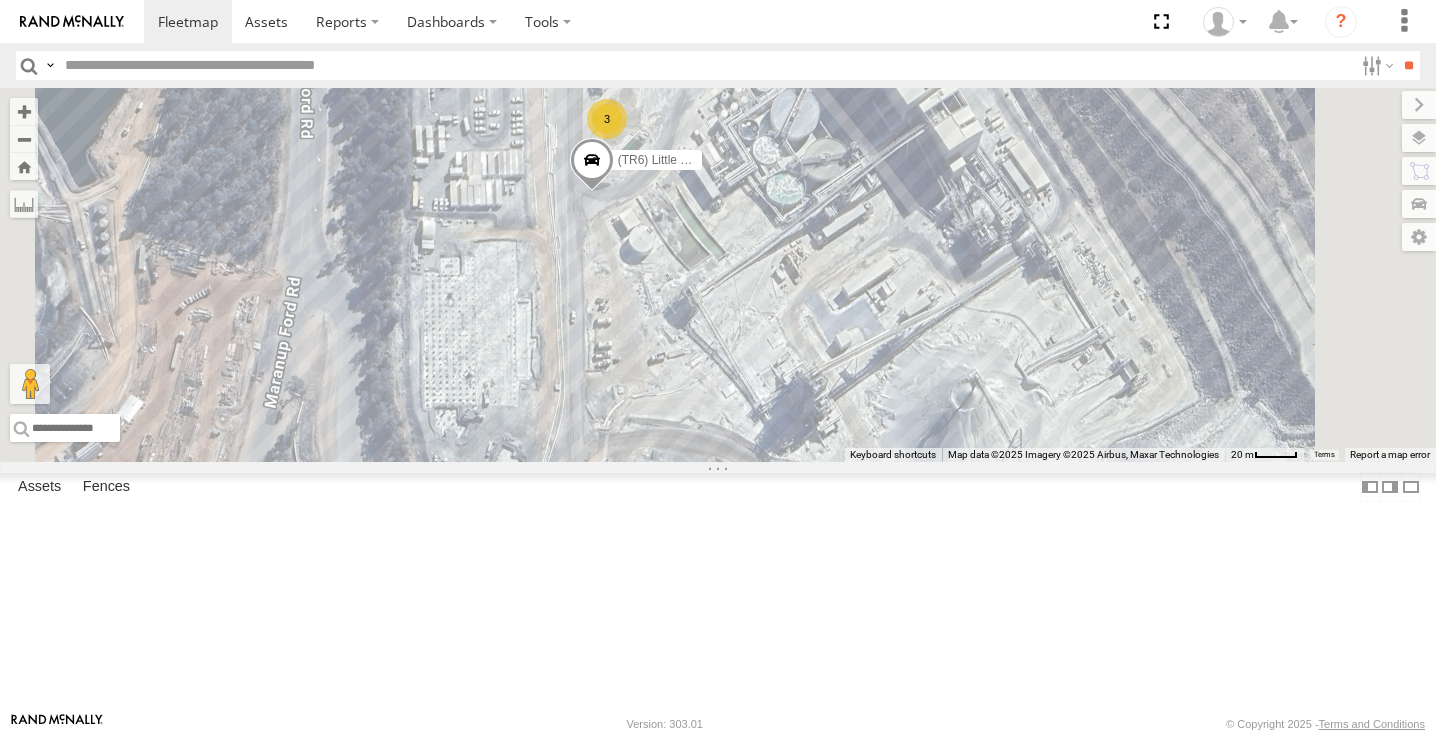 click at bounding box center (0, 0) 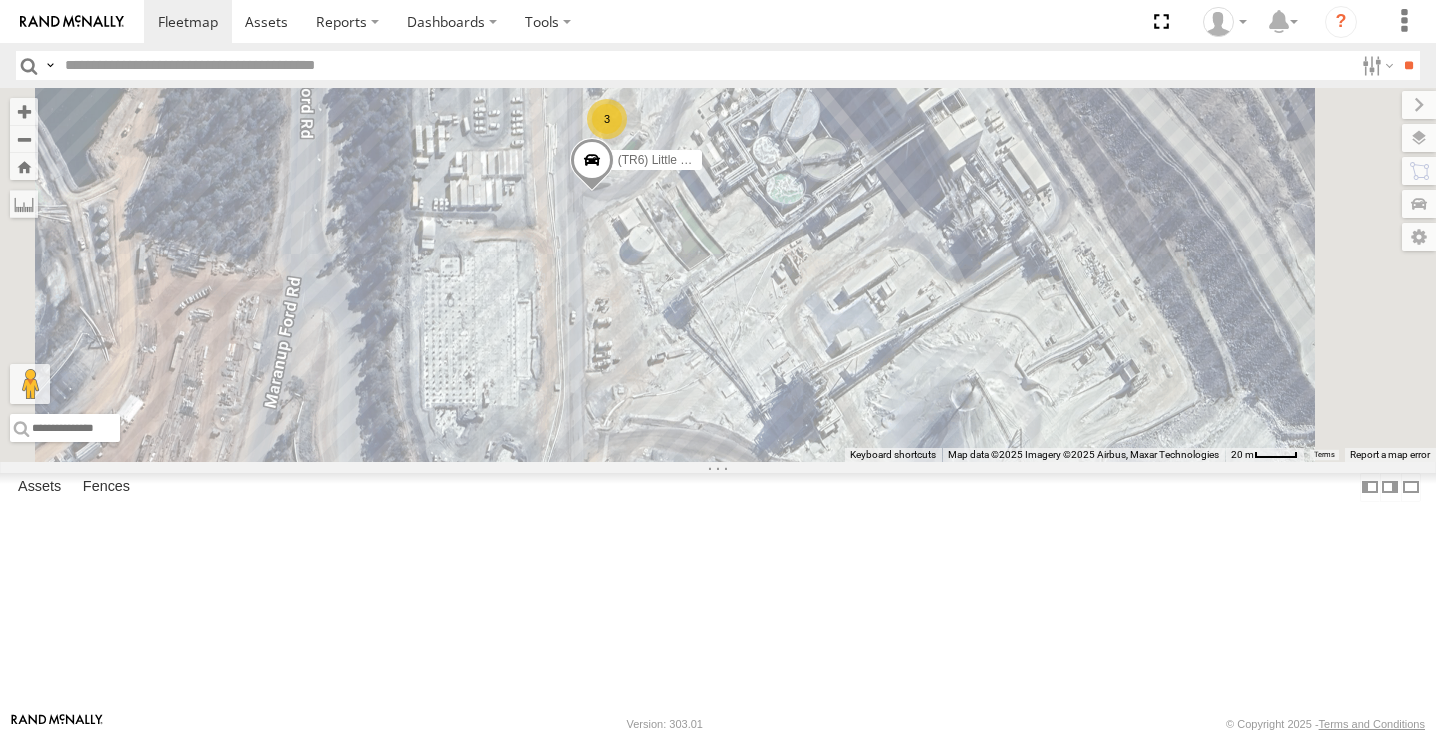 click at bounding box center (0, 0) 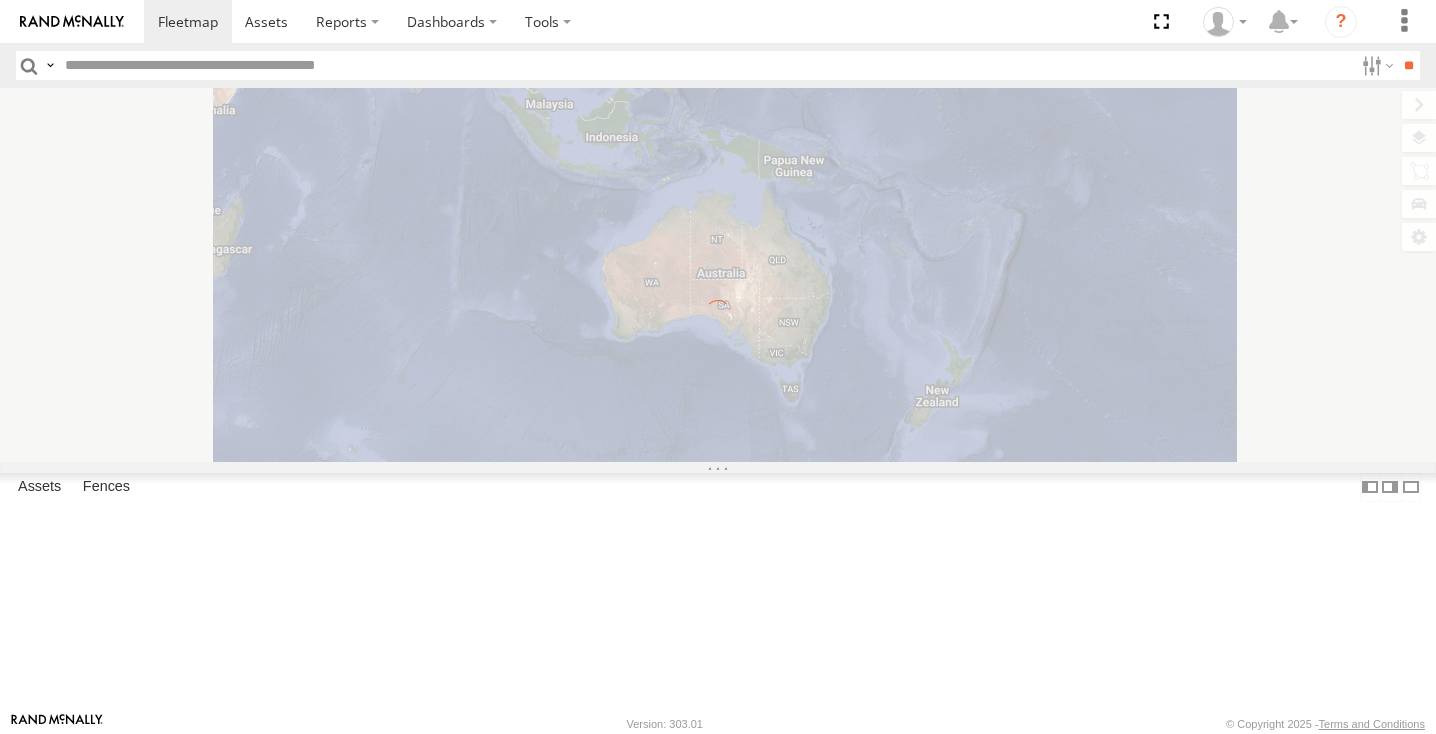 scroll, scrollTop: 0, scrollLeft: 0, axis: both 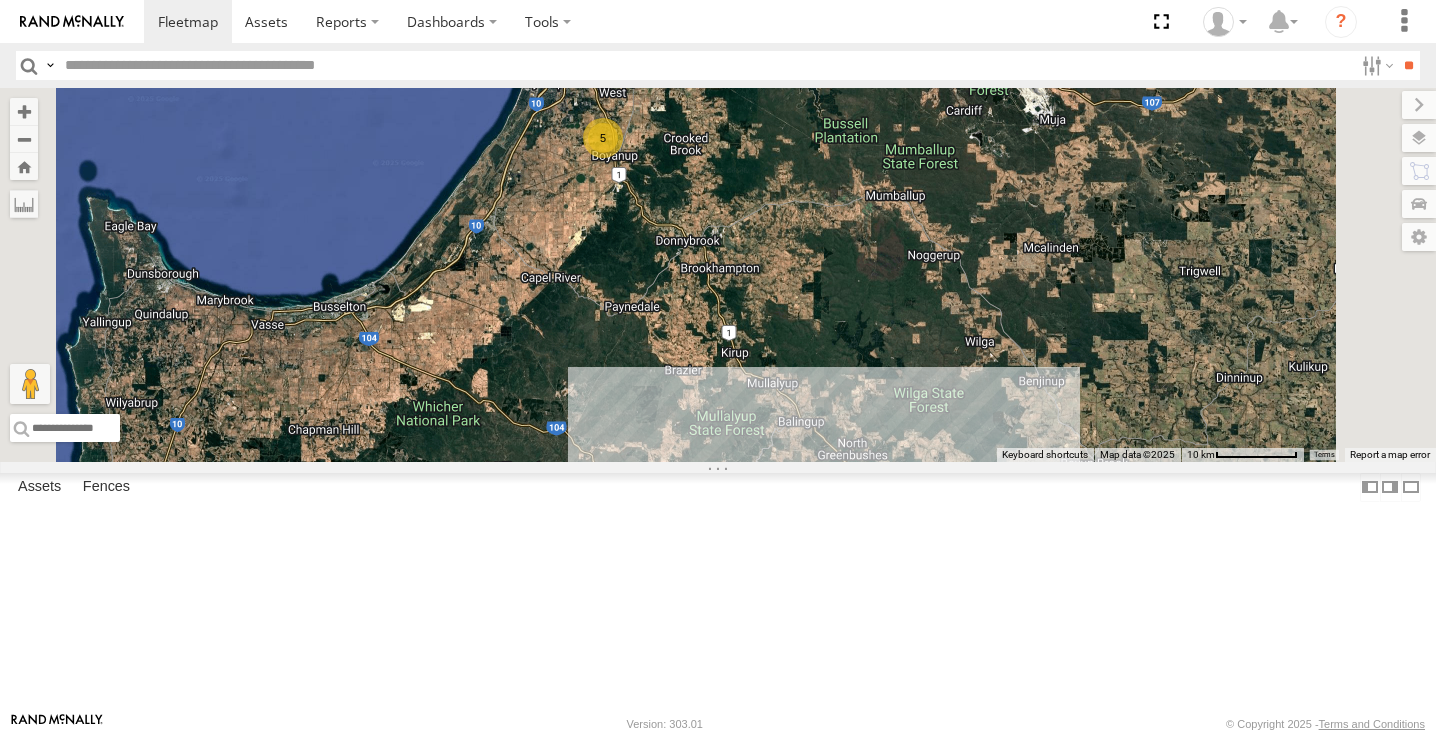 click on "13" at bounding box center (853, 489) 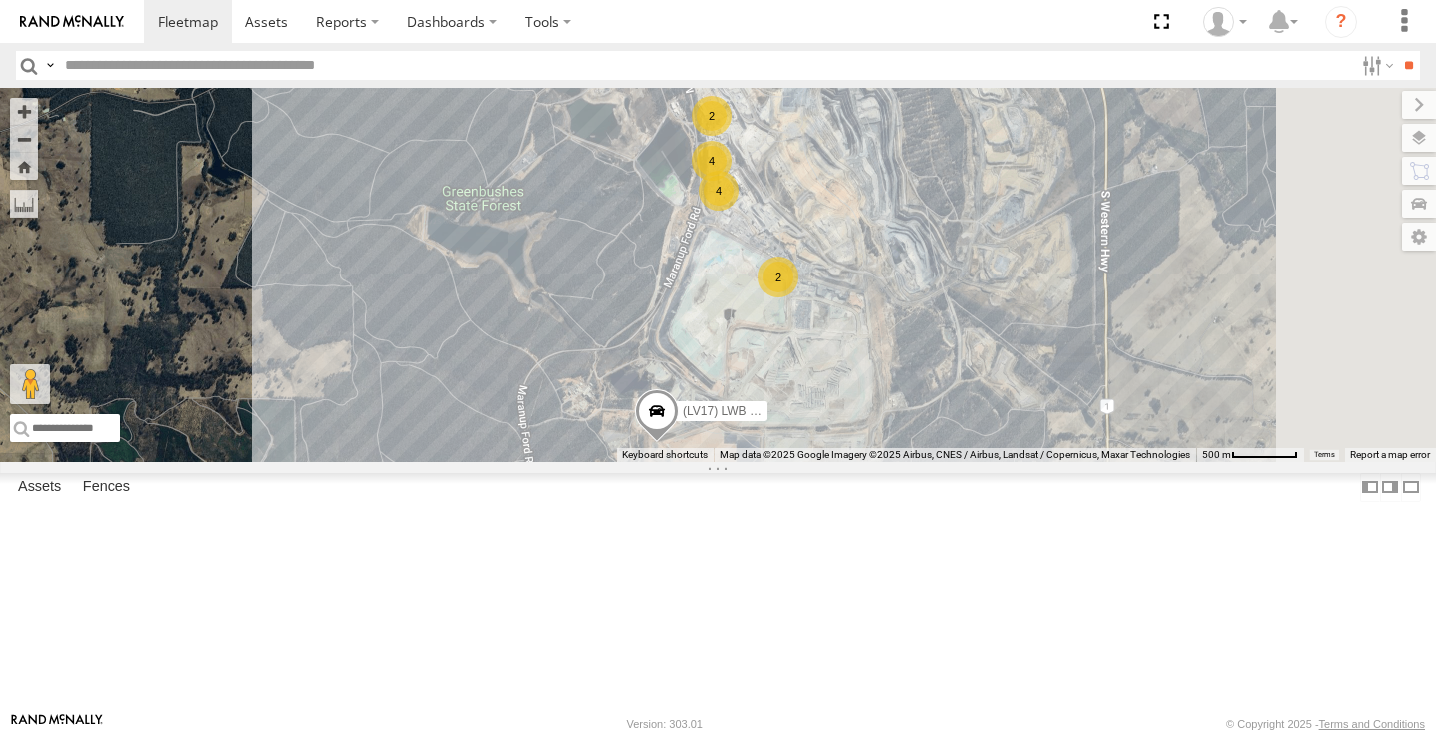 click at bounding box center [0, 0] 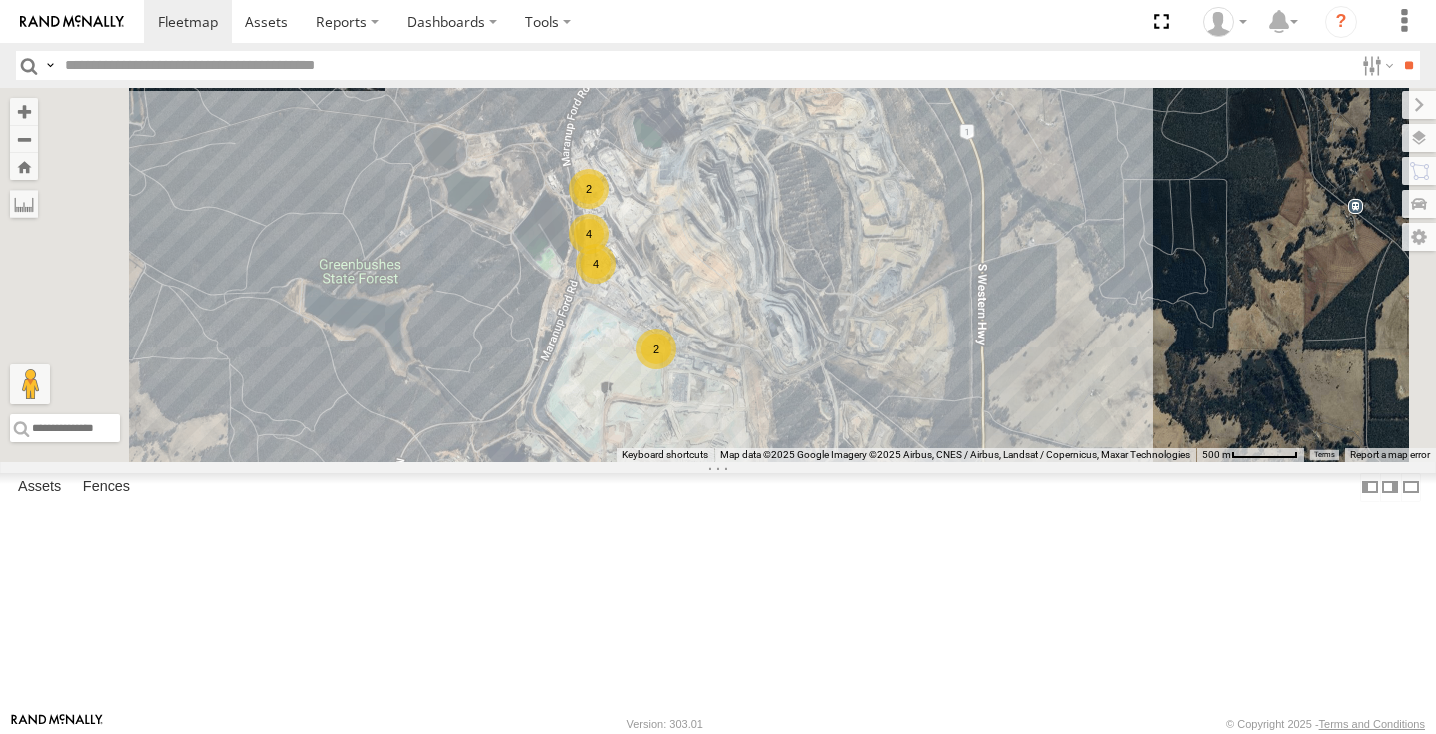 click at bounding box center (0, 0) 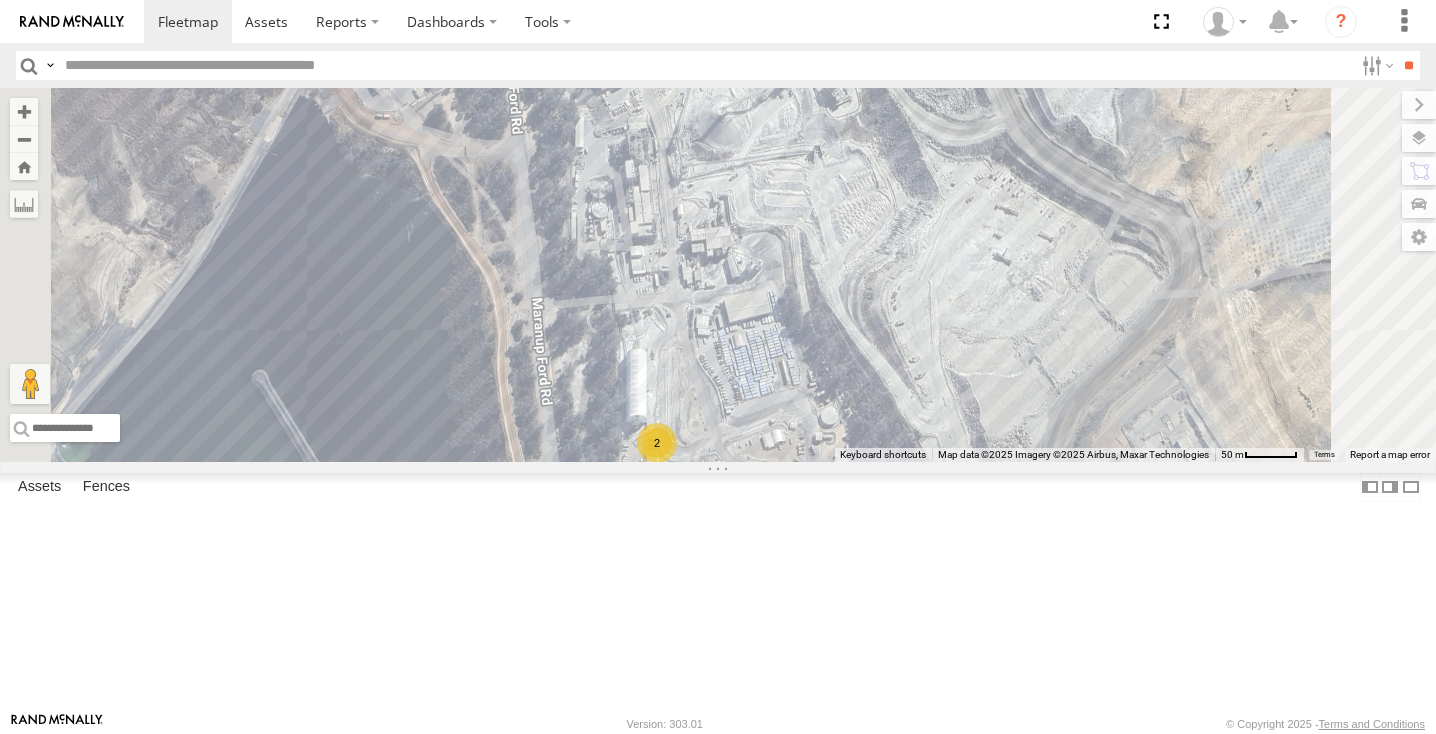 click on "(LV 11). Patrol (LV17) LWB Musso (LV20) Tony Ute (LV10) Dual cab ranger 2 2" at bounding box center (718, 275) 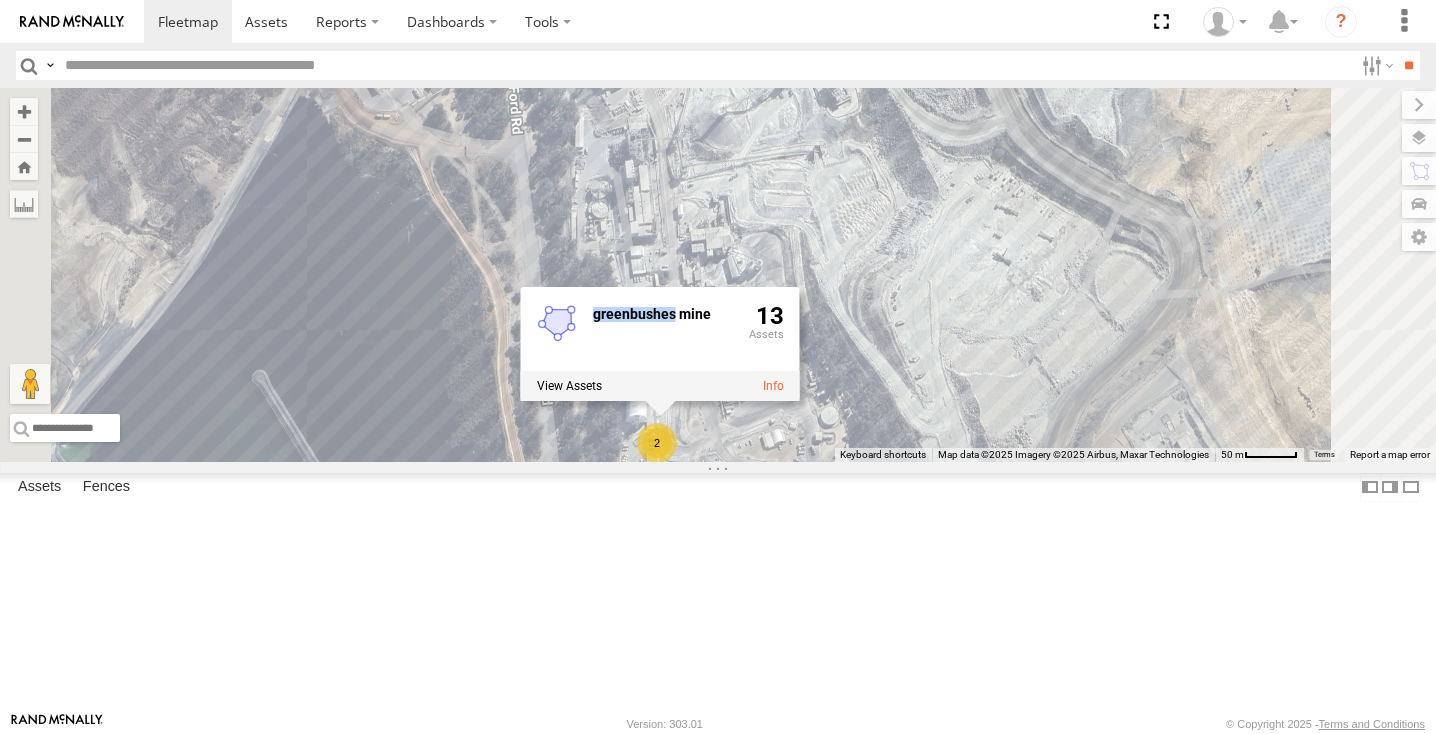 click on "greenbushes mine 13" at bounding box center (660, 344) 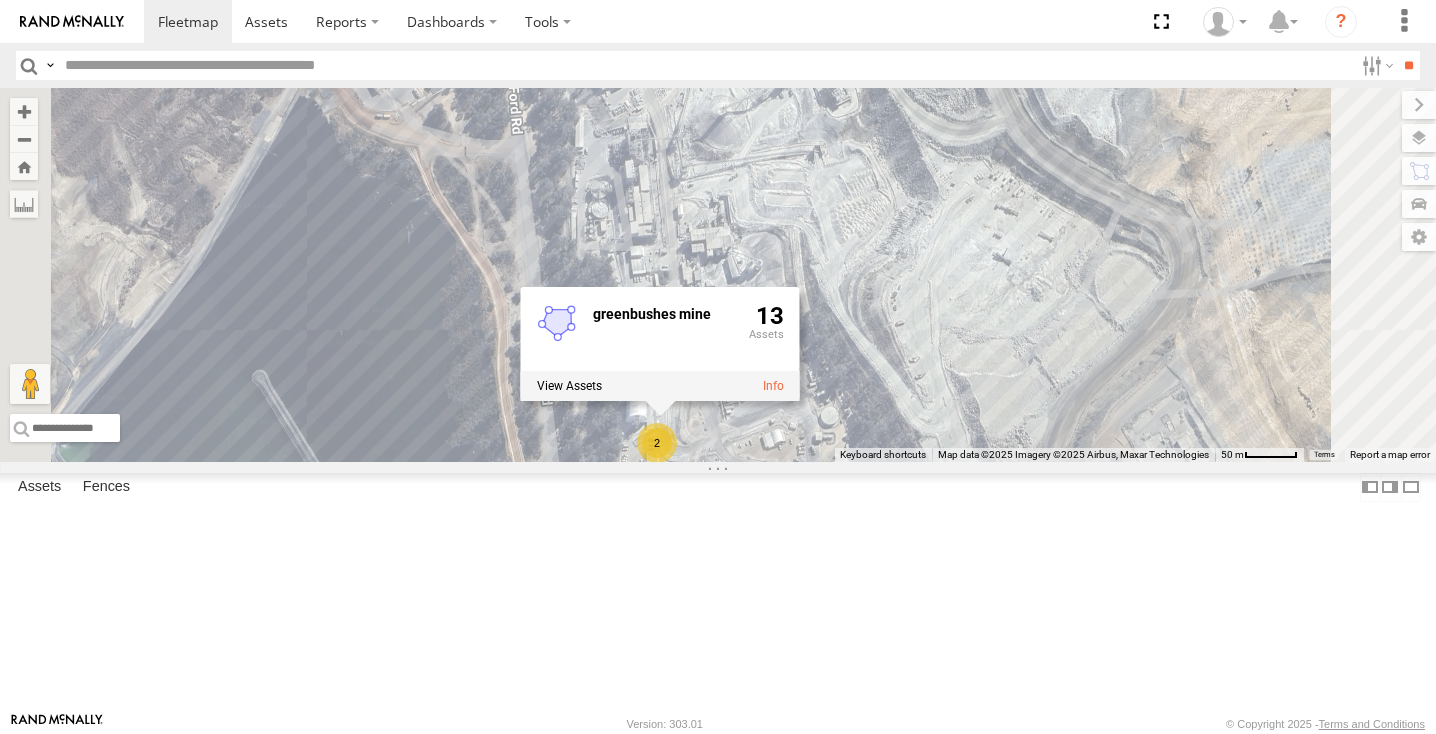 click at bounding box center [0, 0] 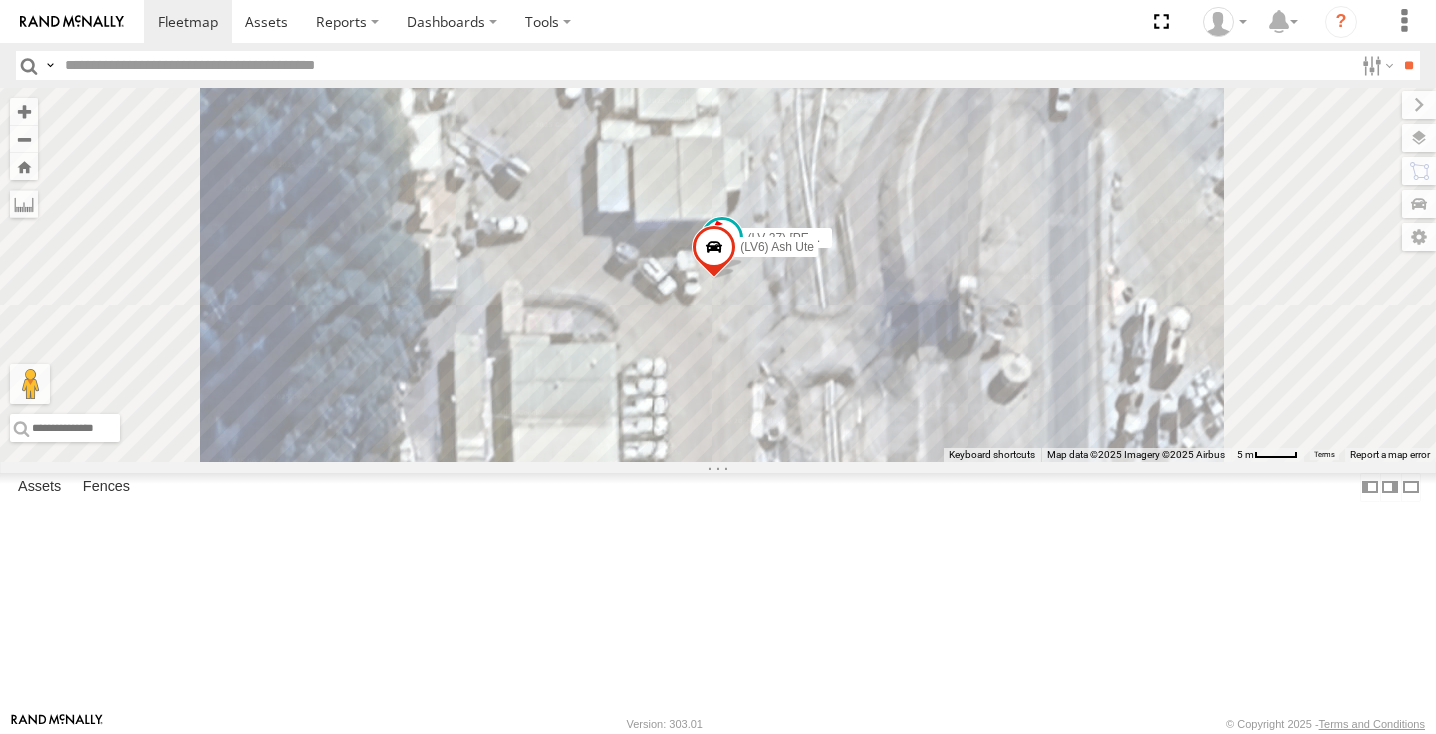 click at bounding box center (714, 253) 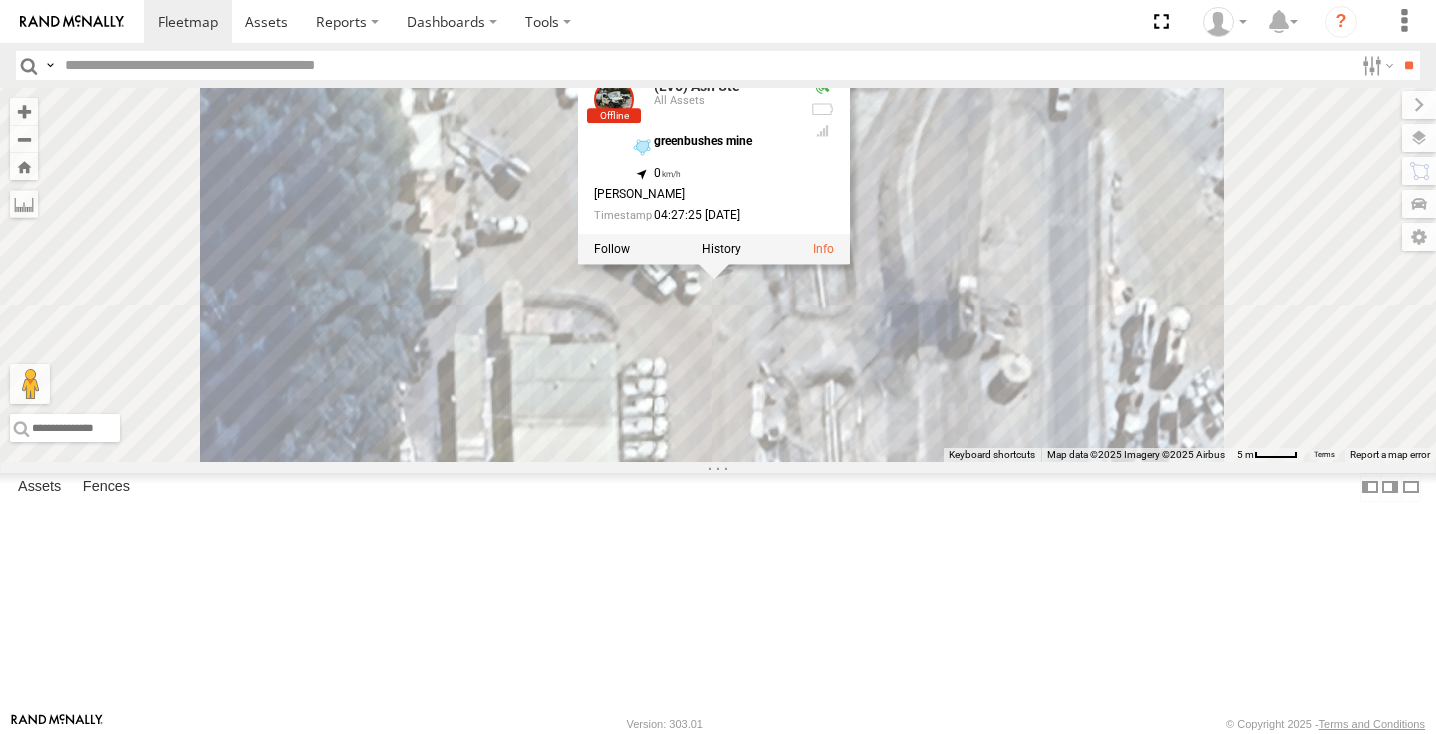 click on "(LV 11). Patrol (LV17) LWB Musso (LV20) Tony Ute (LV10) Dual cab ranger (LV 27) Reeve Ute (LV6) Ash Ute (LV6) Ash Ute All Assets greenbushes mine -33.86269 ,  116.05511 0 WES UTE 04:27:25 27/04/2025" at bounding box center (718, 275) 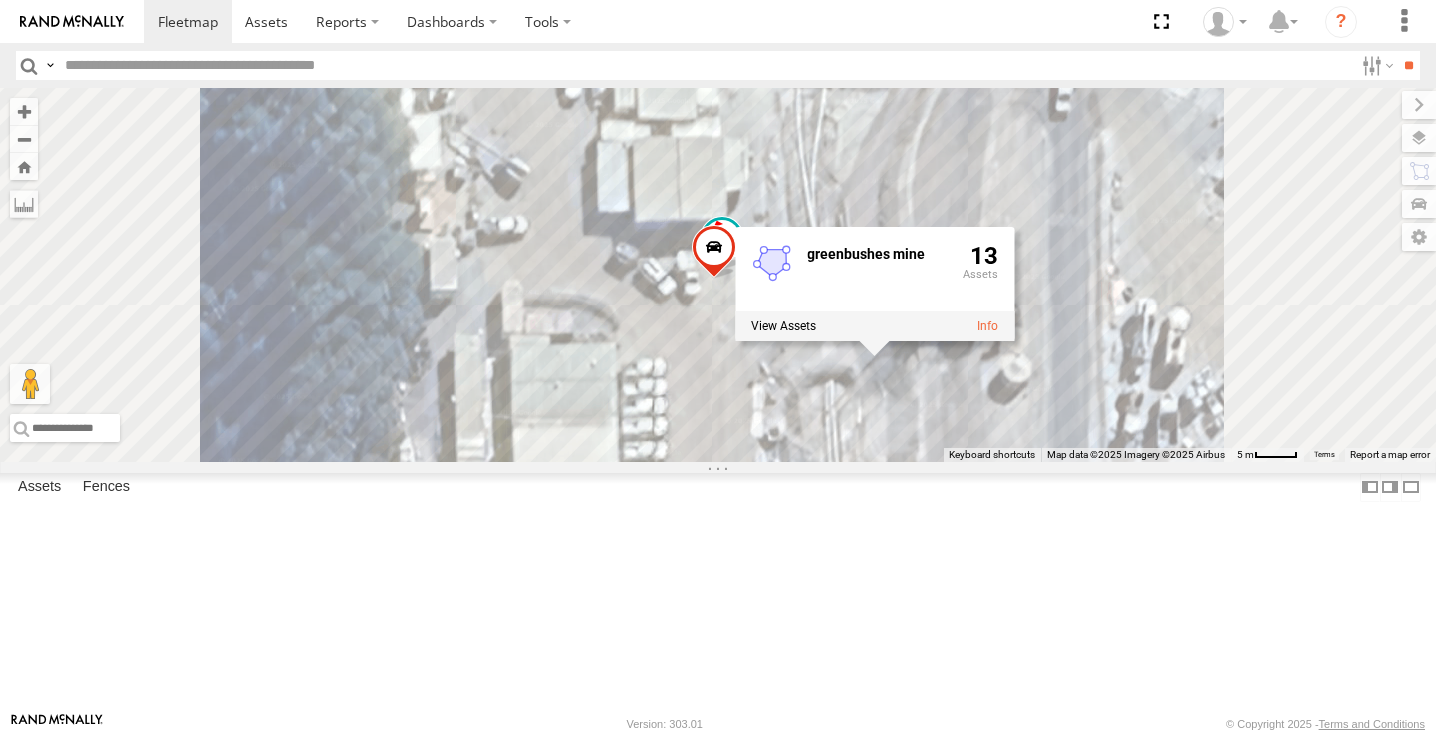 click at bounding box center (714, 253) 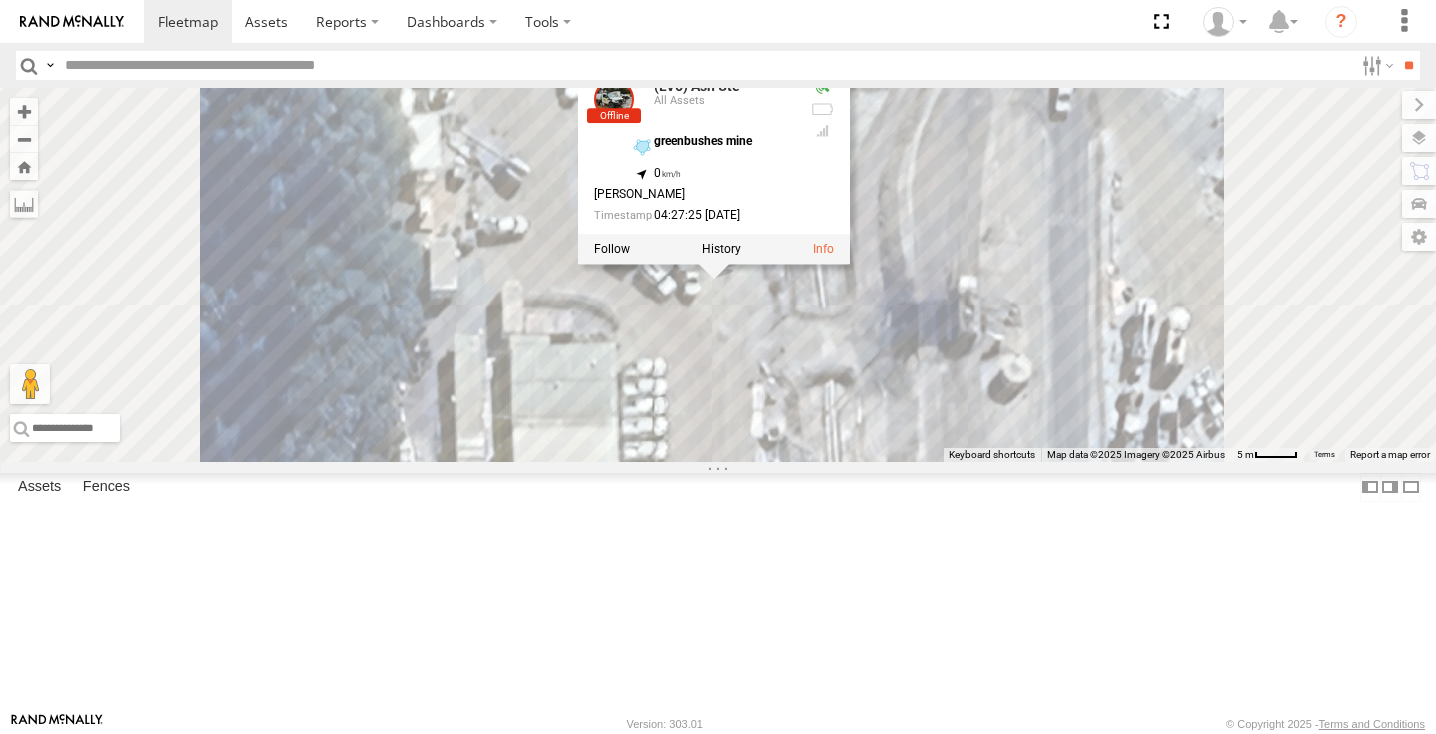 click on "(LV 11). Patrol (LV17) LWB Musso (LV20) Tony Ute (LV10) Dual cab ranger (LV 27) Reeve Ute (LV6) Ash Ute (LV6) Ash Ute All Assets greenbushes mine -33.86269 ,  116.05511 0 WES UTE 04:27:25 27/04/2025" at bounding box center (718, 275) 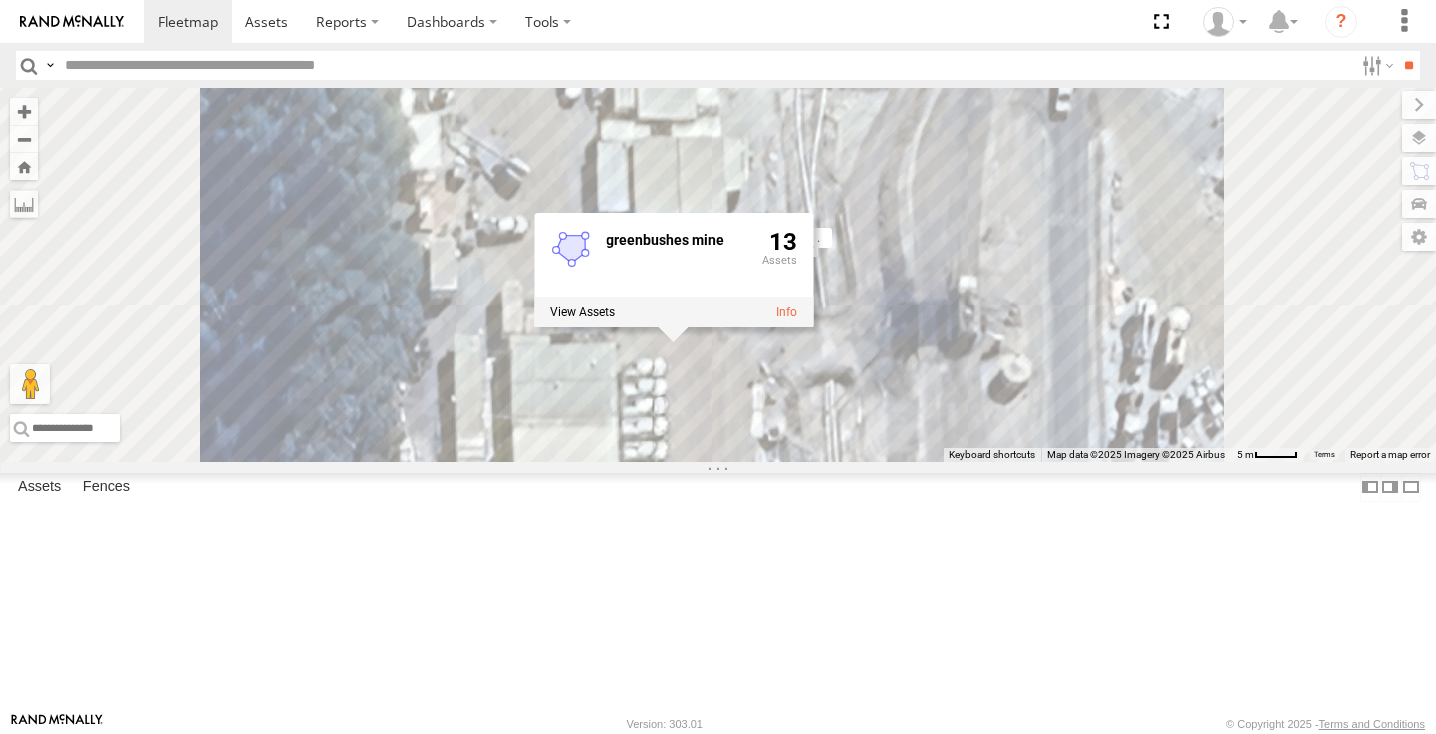 click at bounding box center [0, 0] 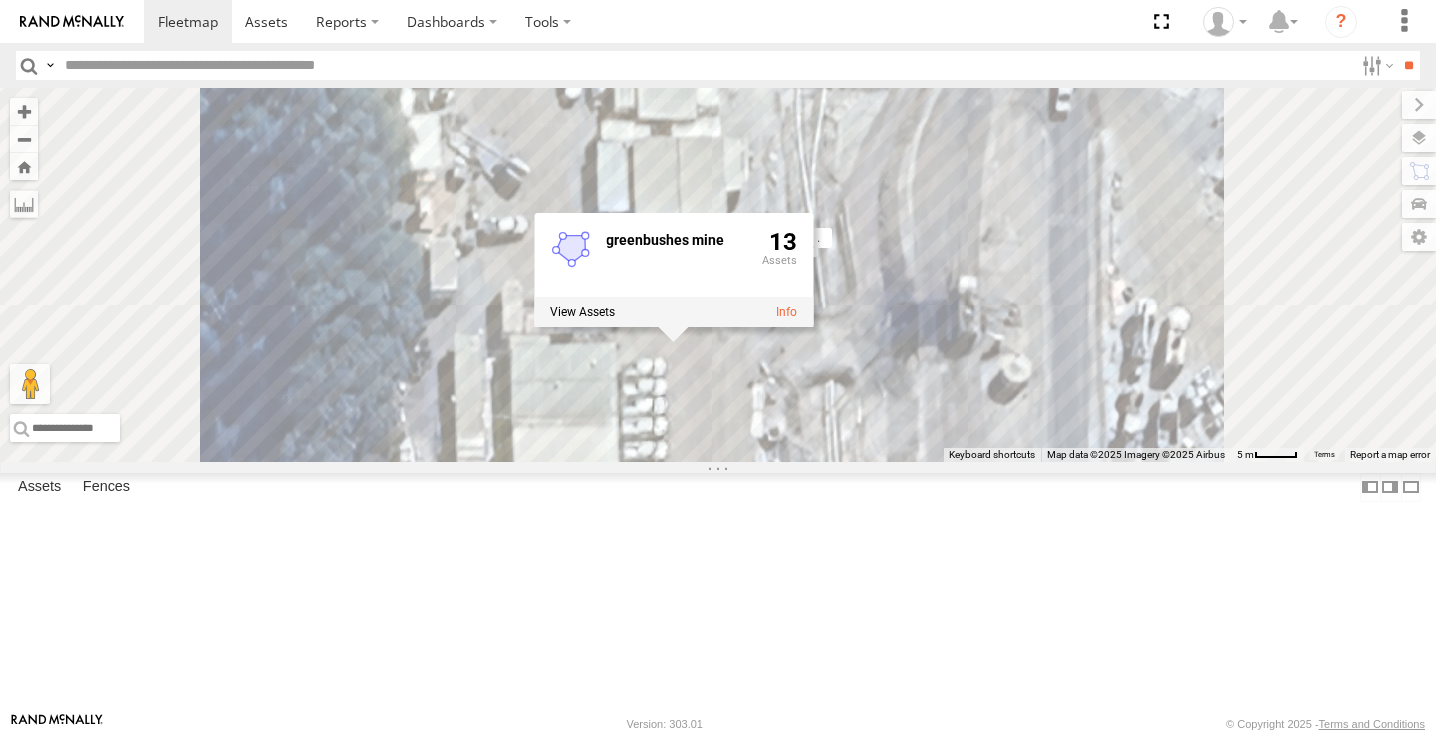 click at bounding box center (0, 0) 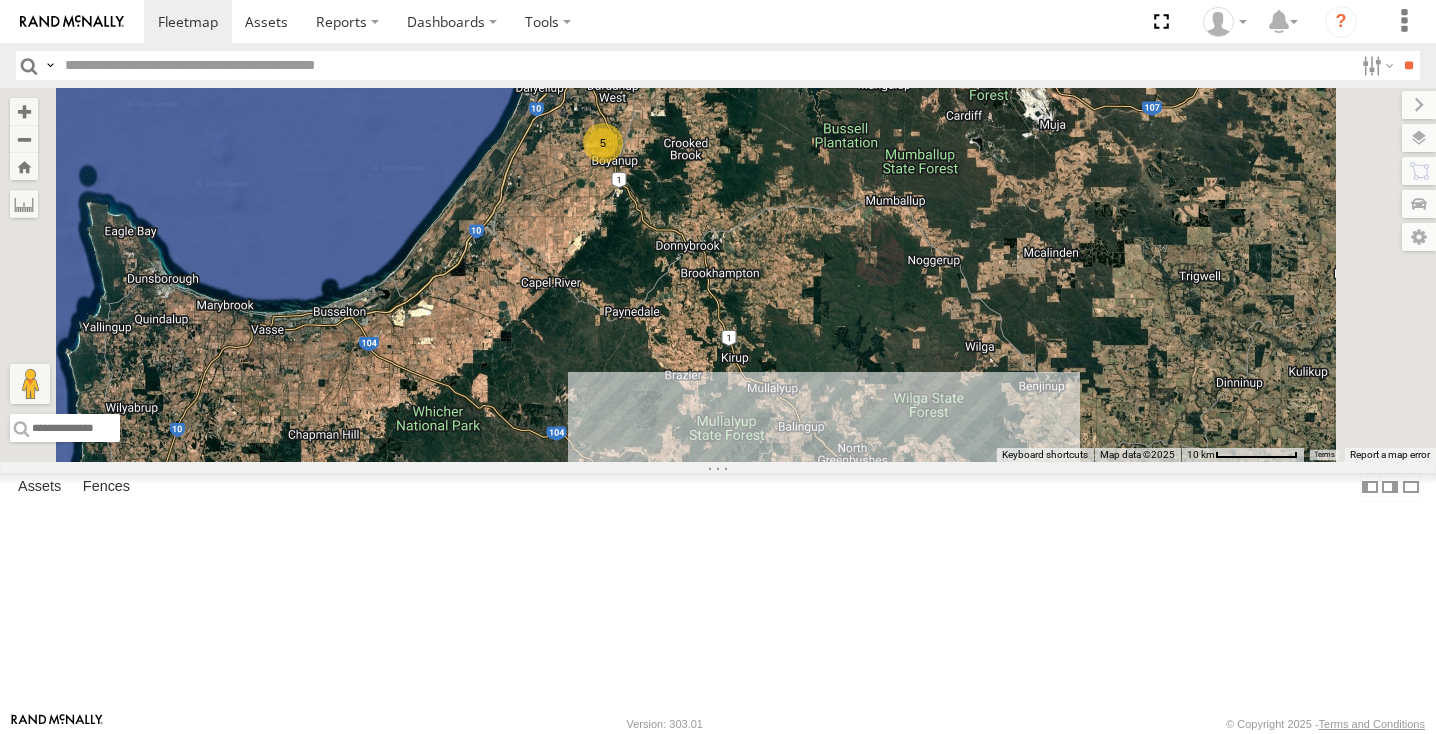 click at bounding box center [0, 0] 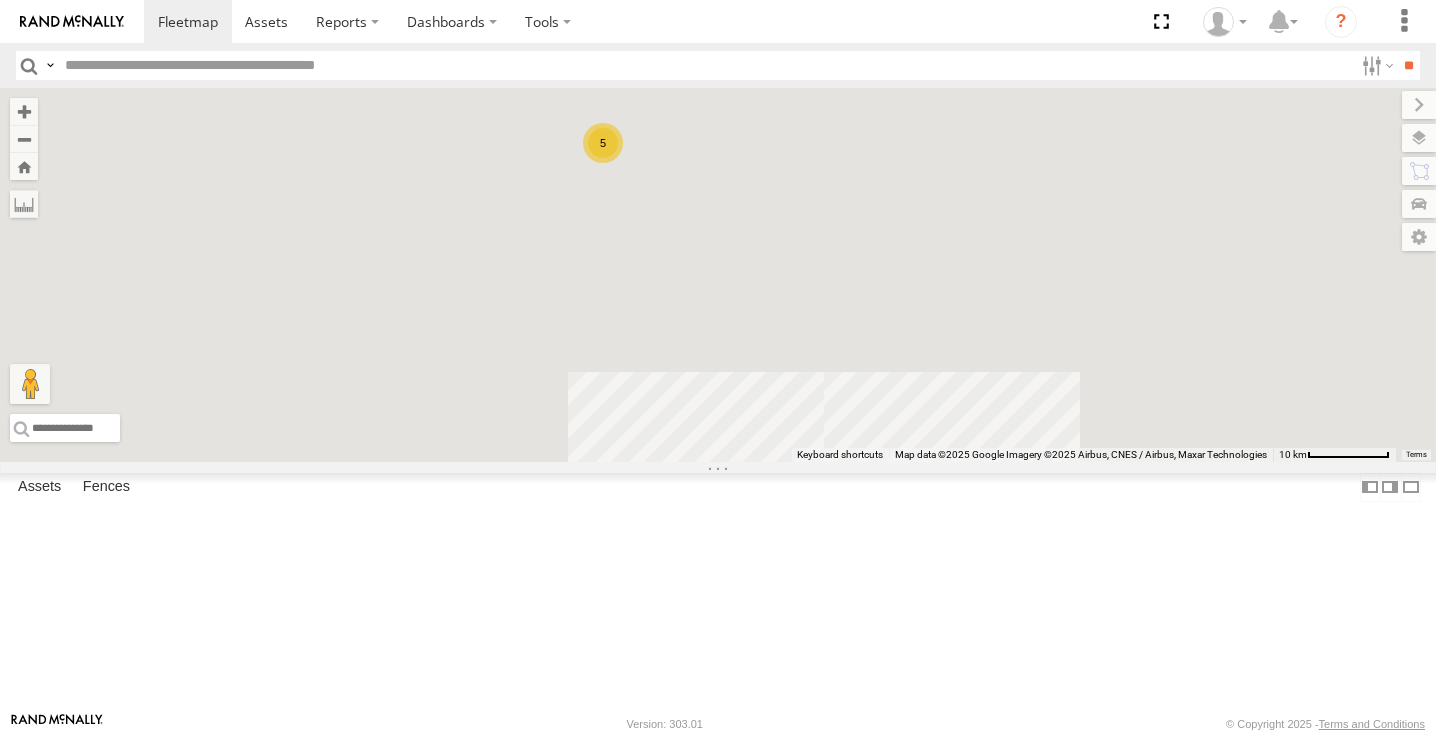 click at bounding box center (0, 0) 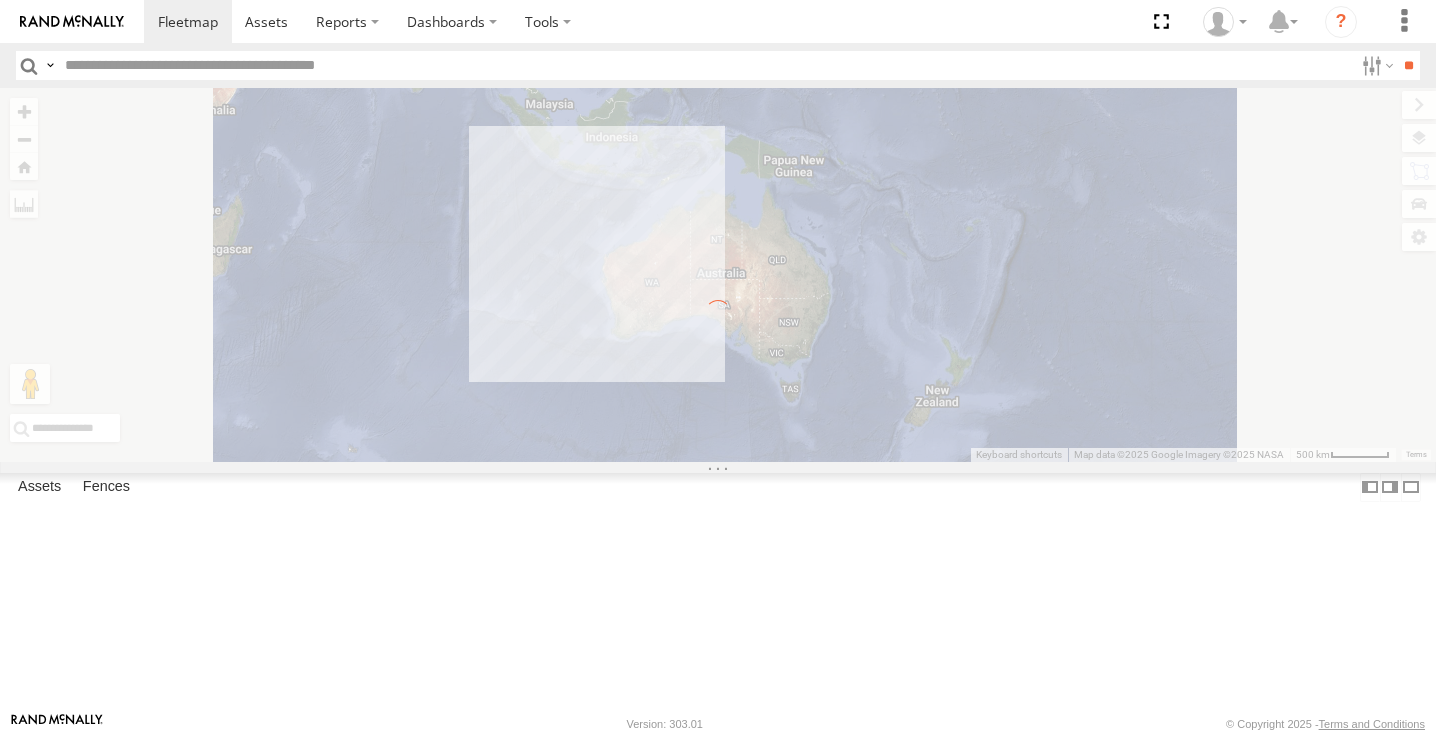 scroll, scrollTop: 0, scrollLeft: 0, axis: both 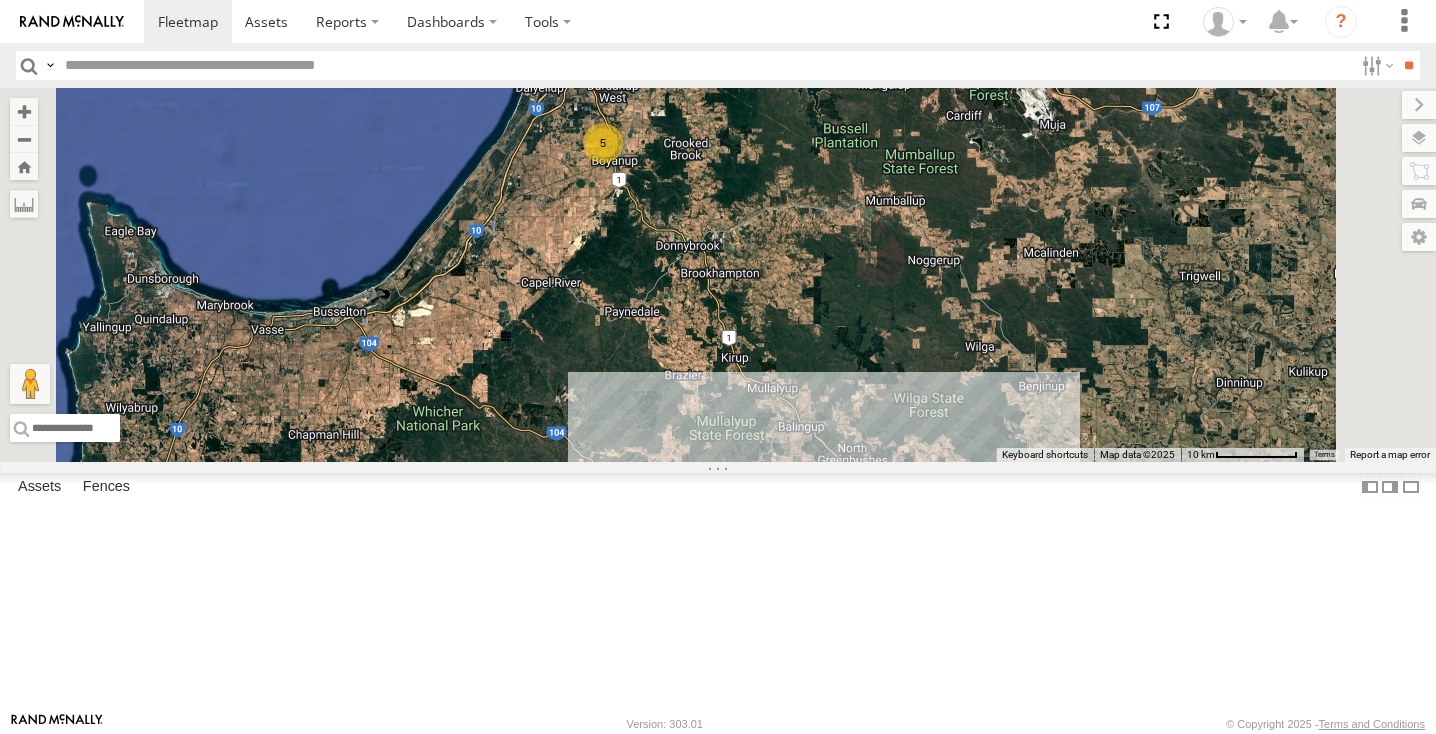 click on "13" at bounding box center (853, 494) 